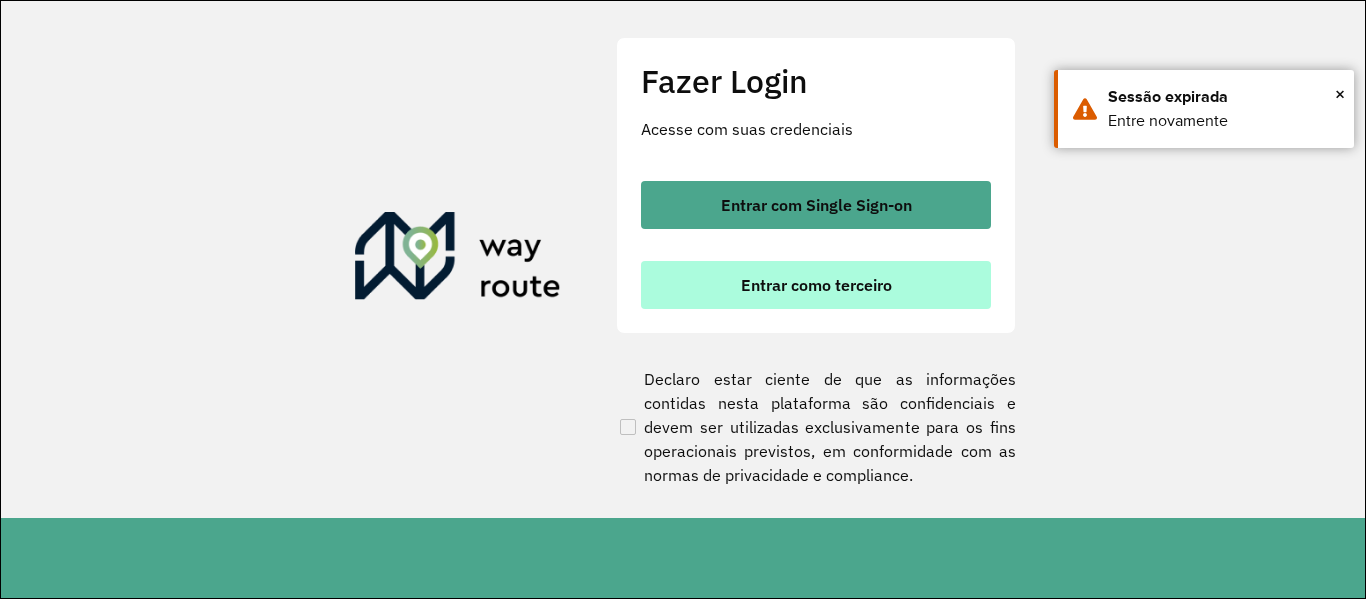 scroll, scrollTop: 0, scrollLeft: 0, axis: both 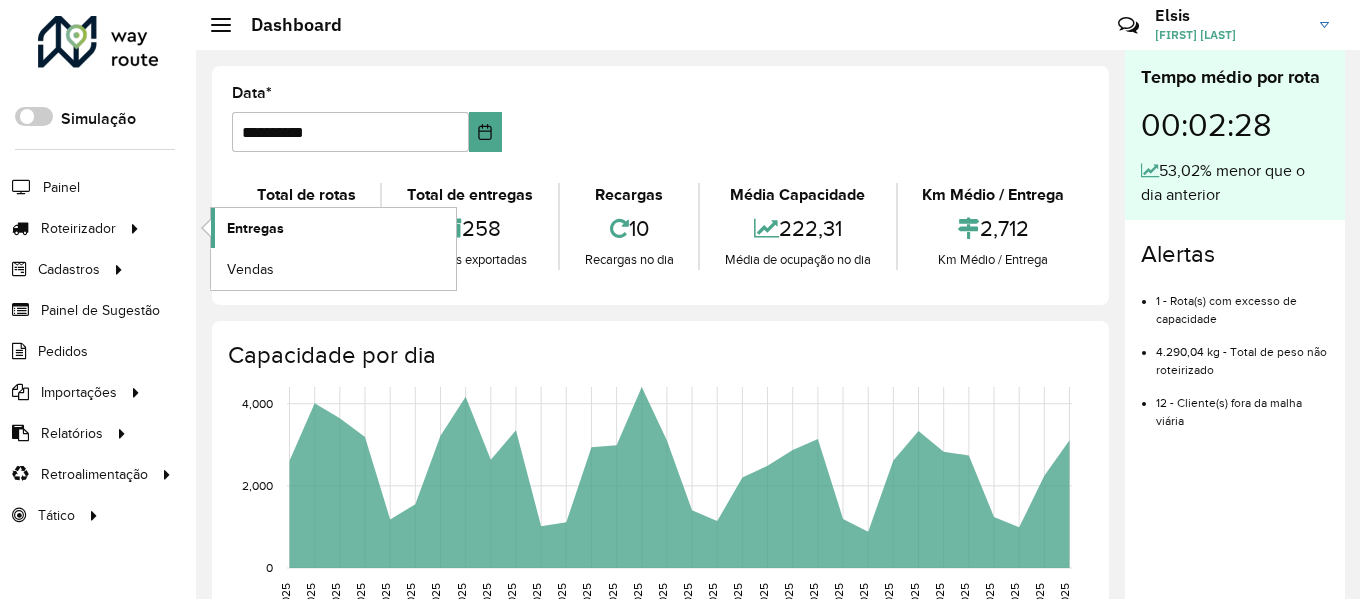click on "Entregas" 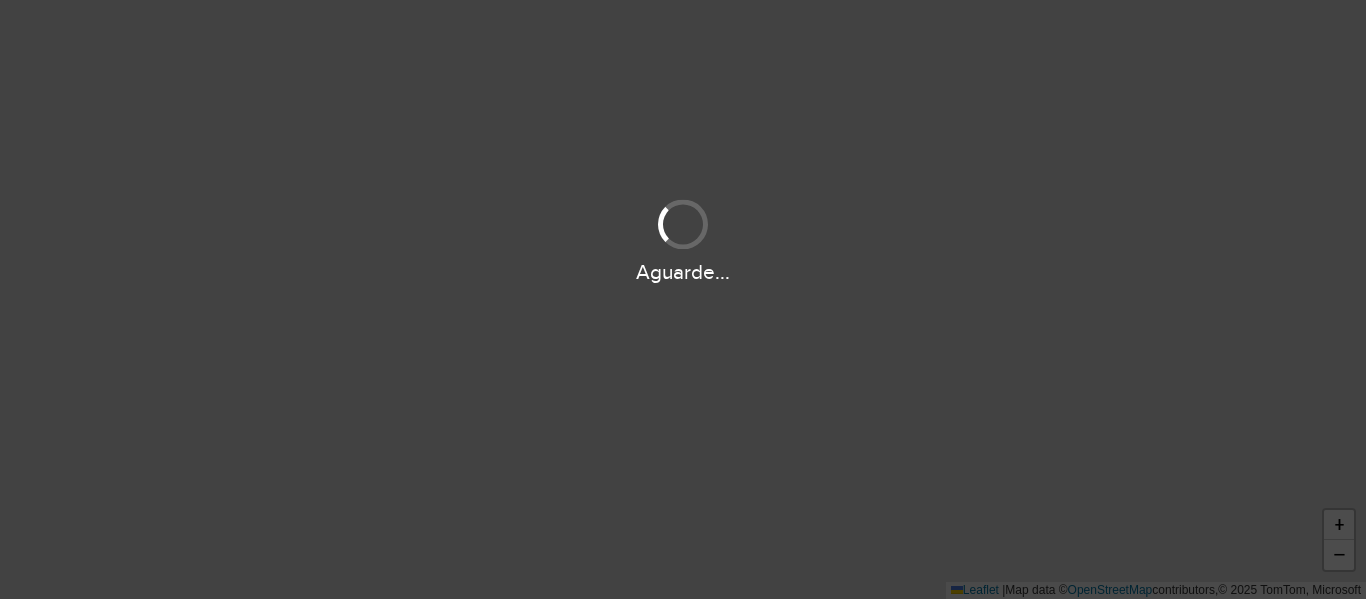 scroll, scrollTop: 0, scrollLeft: 0, axis: both 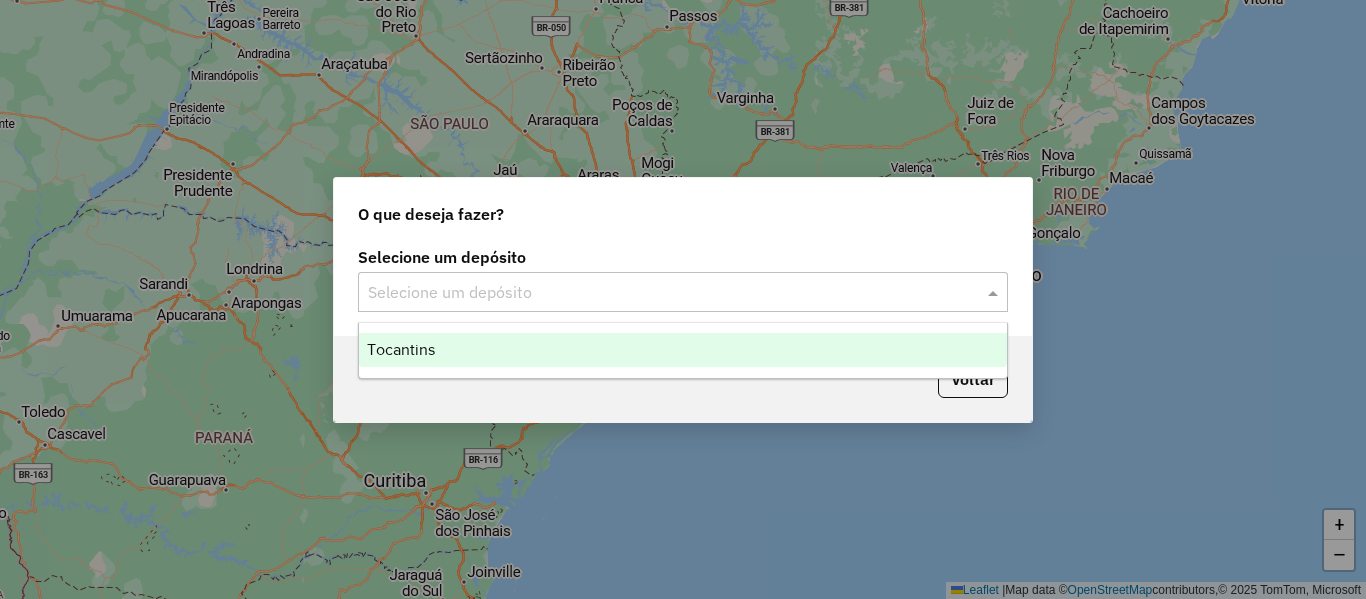 click 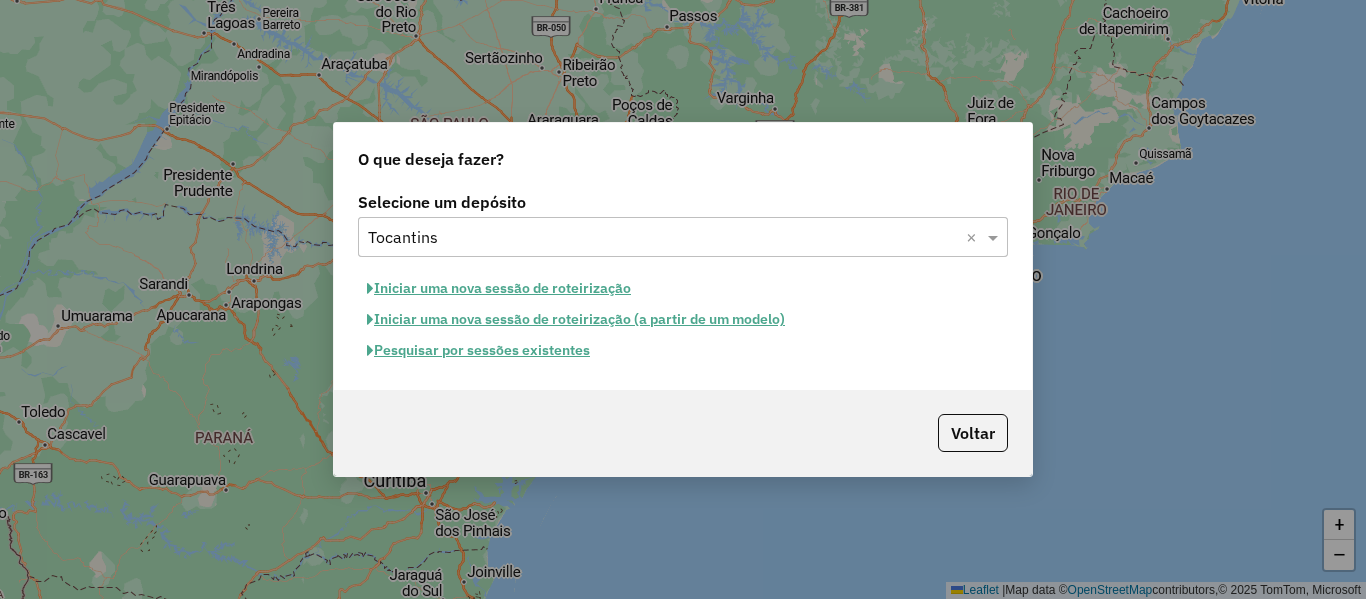 click on "Pesquisar por sessões existentes" 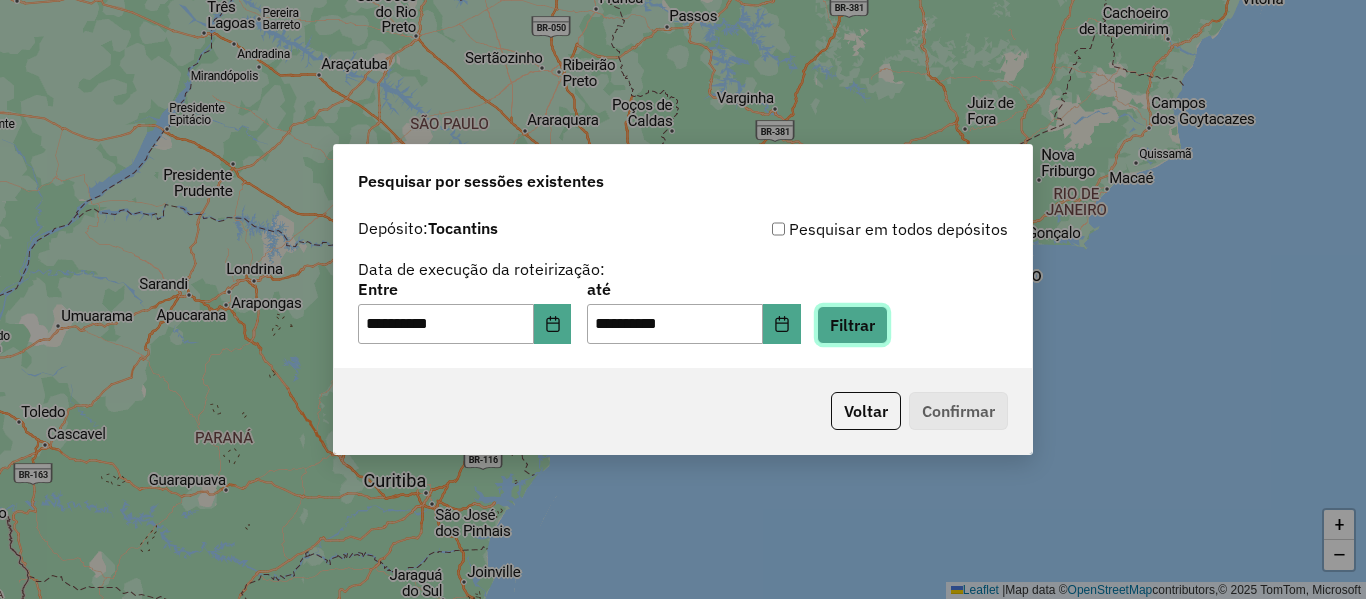 click on "Filtrar" 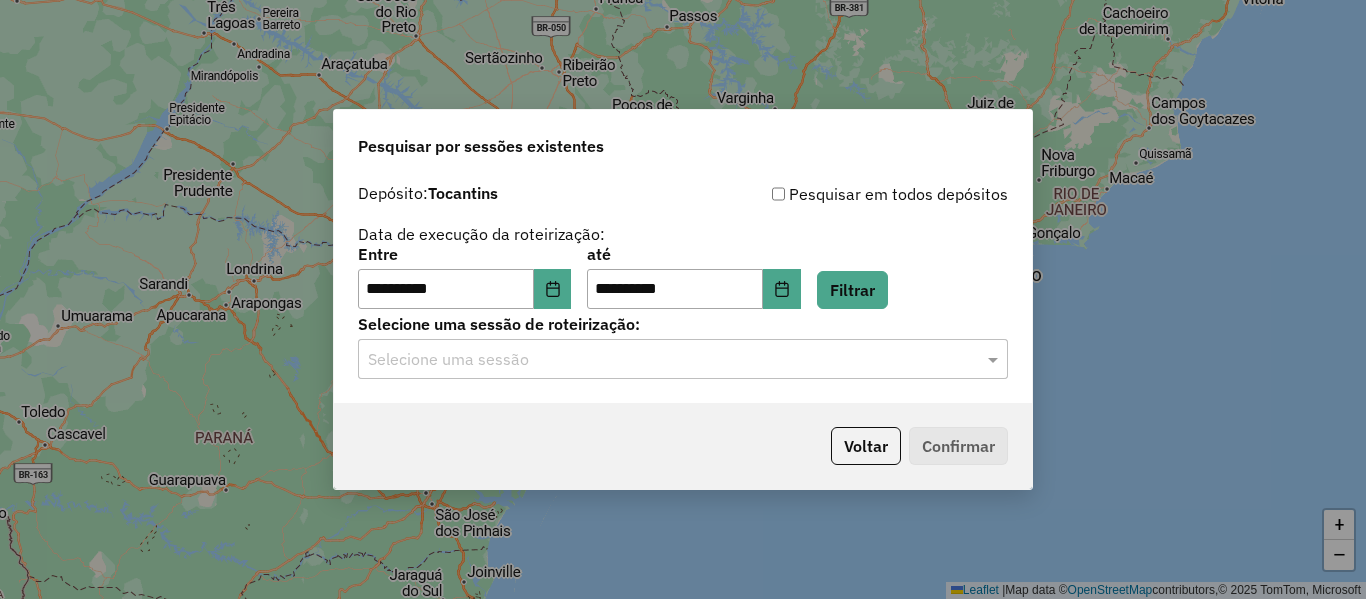 click 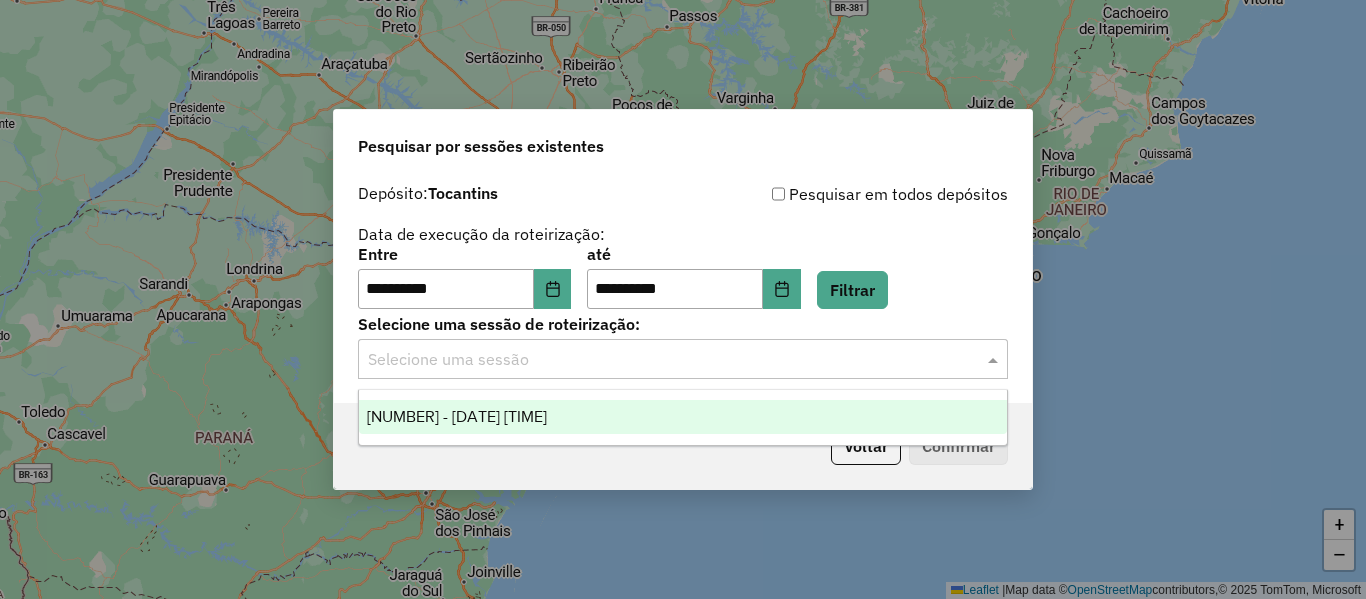click on "975186 - 06/08/2025 17:09" at bounding box center [457, 416] 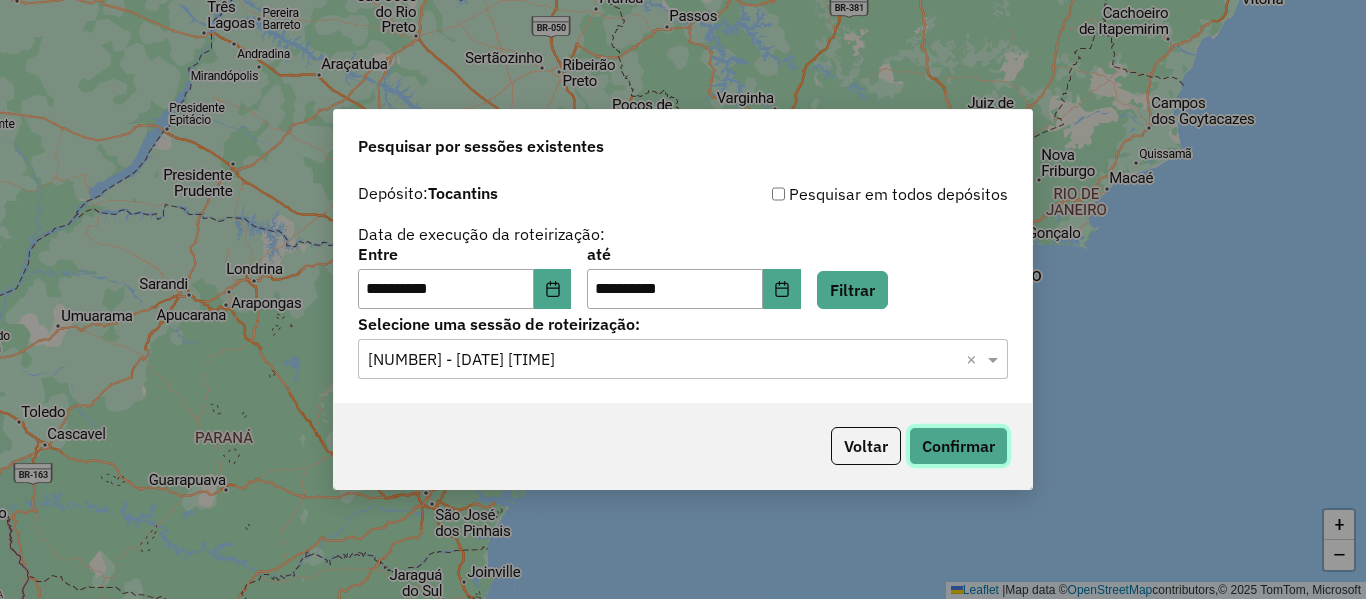 click on "Confirmar" 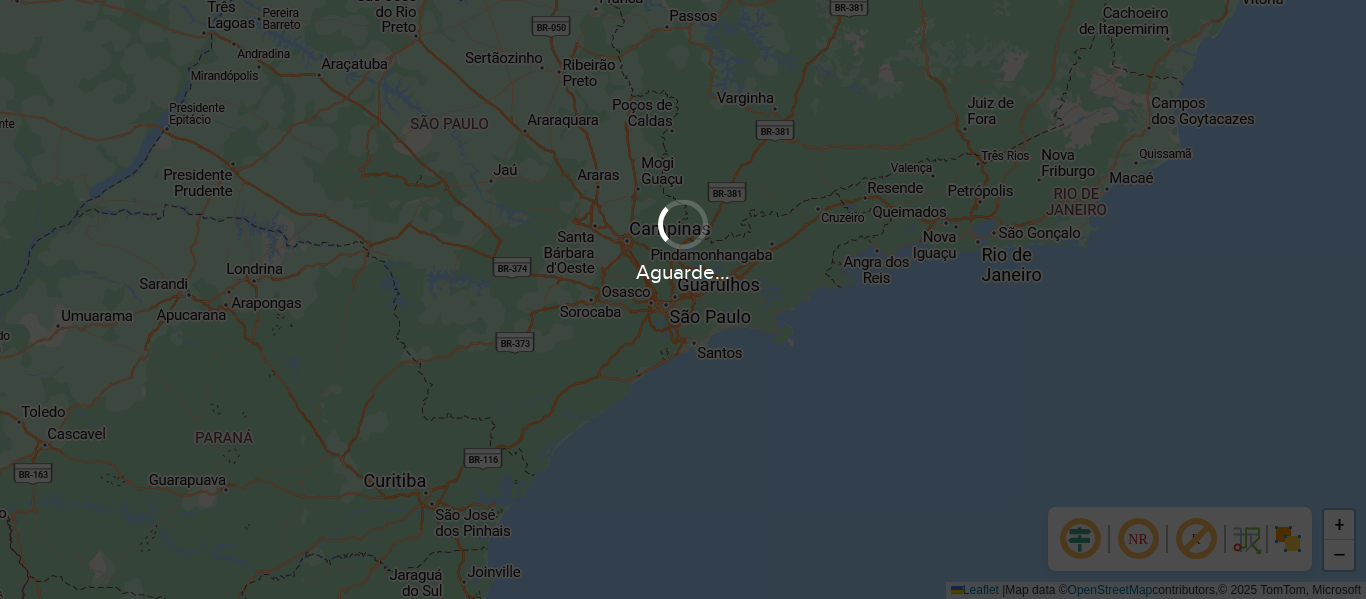 scroll, scrollTop: 0, scrollLeft: 0, axis: both 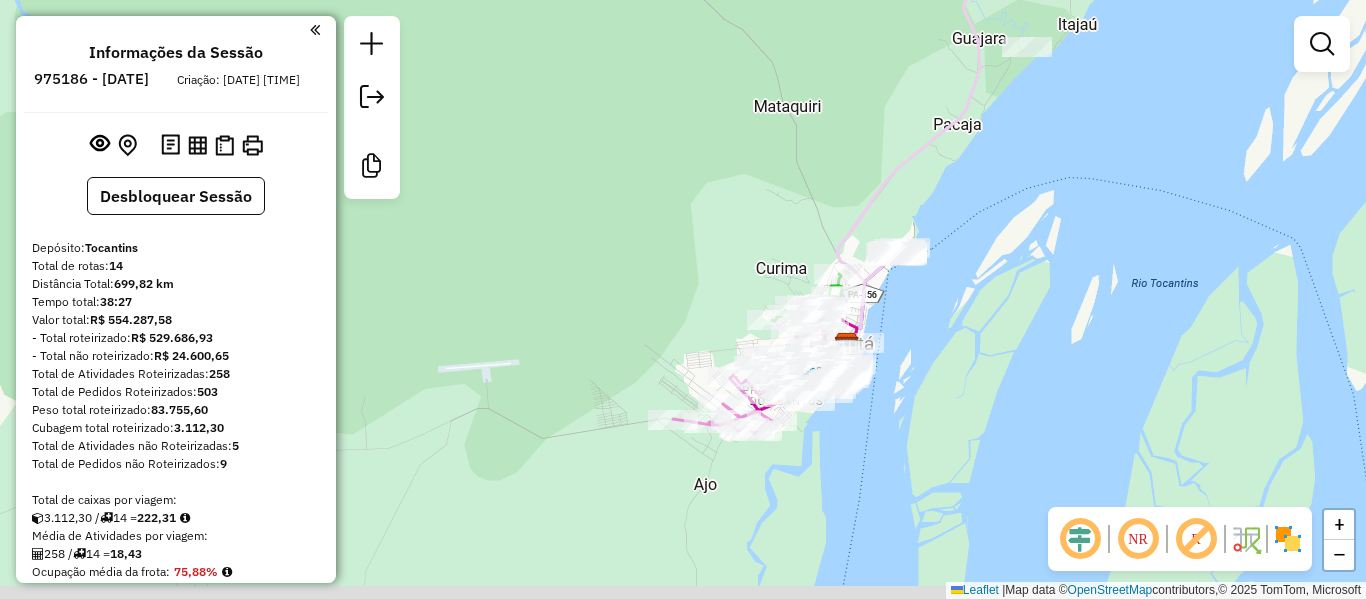 drag, startPoint x: 693, startPoint y: 314, endPoint x: 653, endPoint y: 232, distance: 91.235954 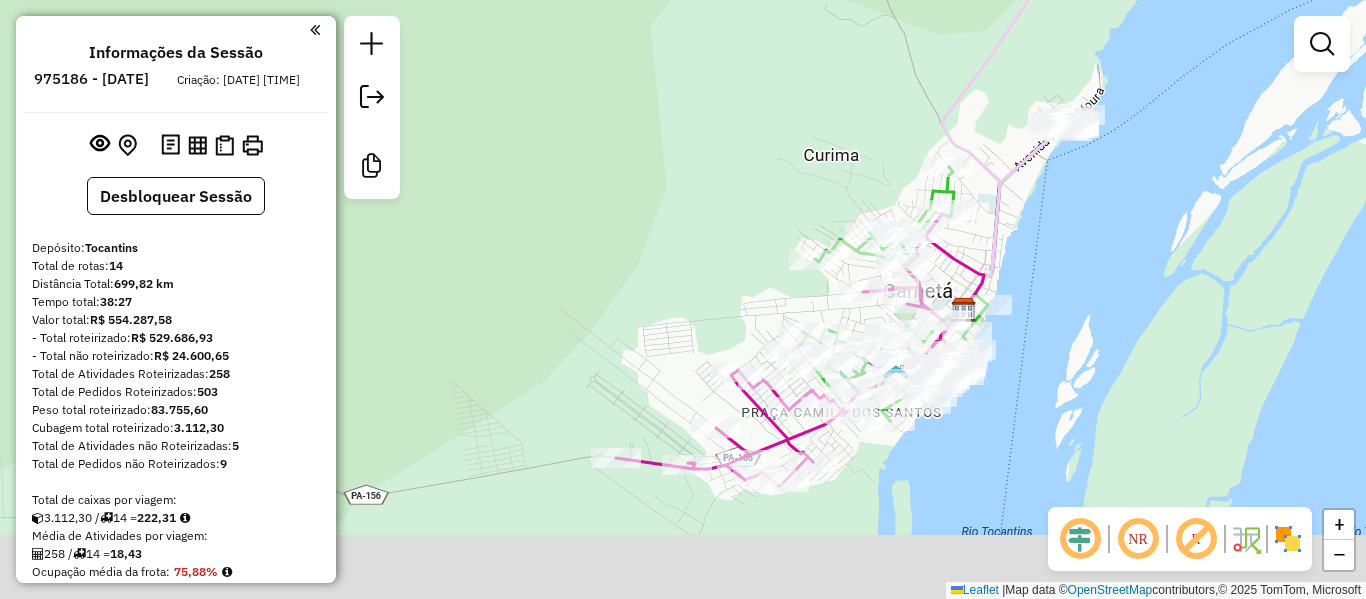 drag, startPoint x: 748, startPoint y: 284, endPoint x: 653, endPoint y: 121, distance: 188.66373 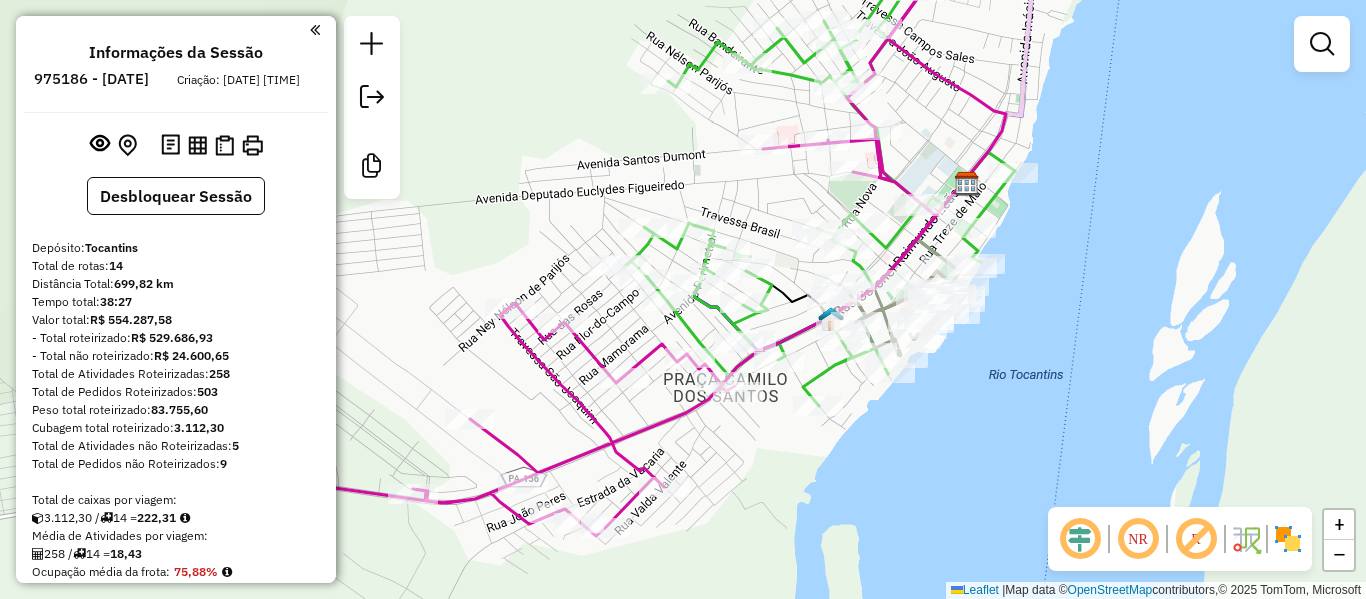 drag, startPoint x: 883, startPoint y: 396, endPoint x: 828, endPoint y: 450, distance: 77.07788 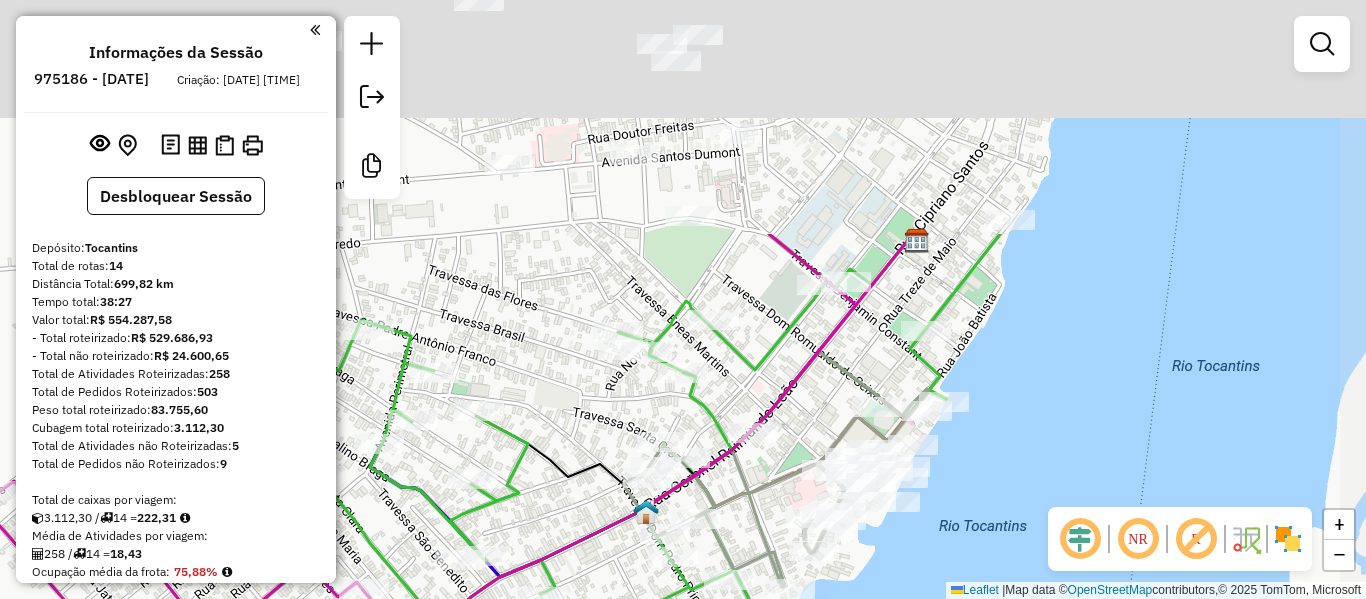 drag, startPoint x: 1026, startPoint y: 352, endPoint x: 870, endPoint y: 646, distance: 332.82428 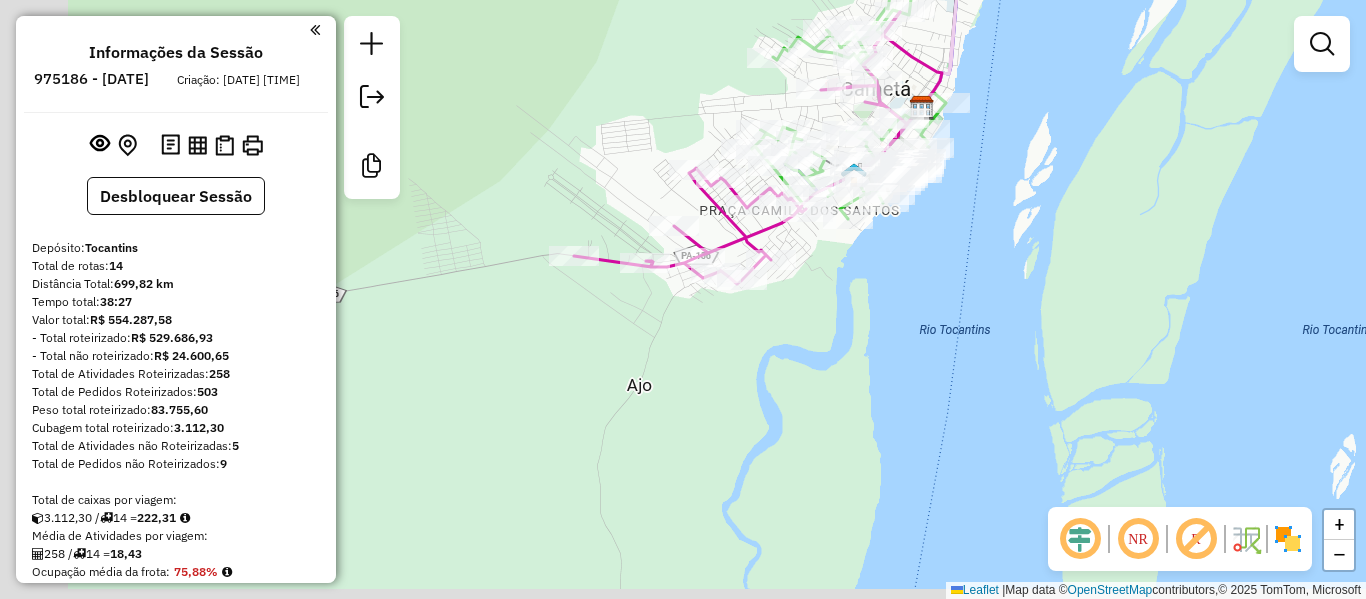 drag, startPoint x: 906, startPoint y: 315, endPoint x: 1076, endPoint y: 74, distance: 294.9254 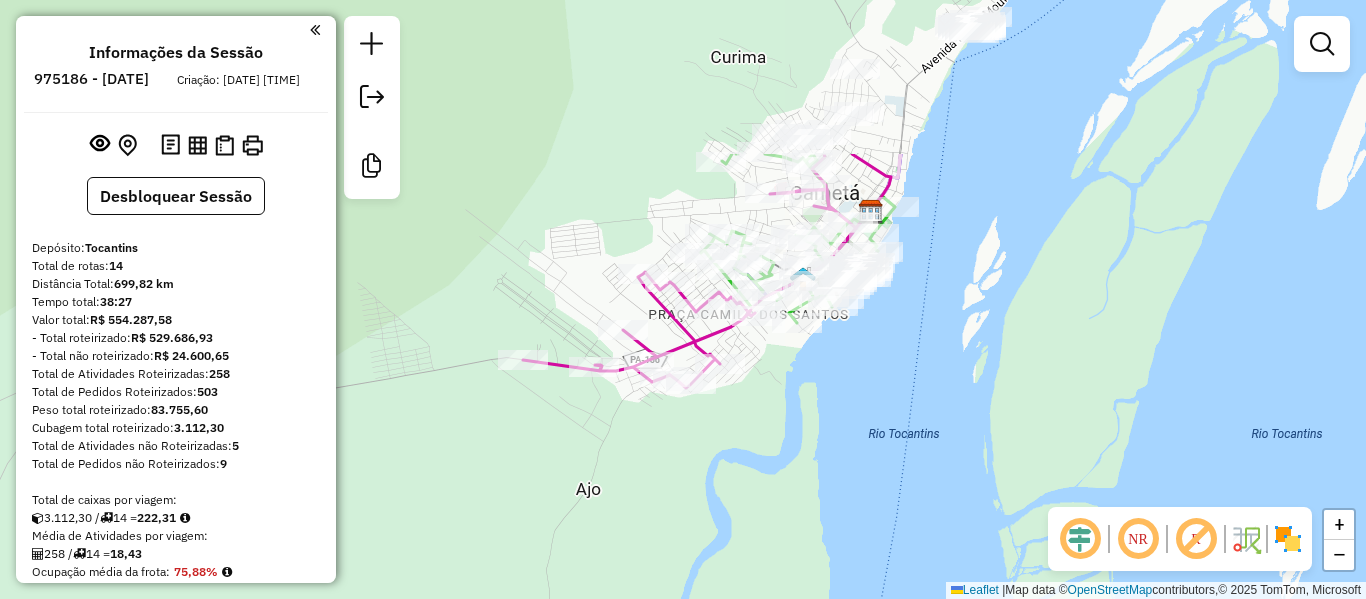 drag, startPoint x: 753, startPoint y: 352, endPoint x: 585, endPoint y: 584, distance: 286.44022 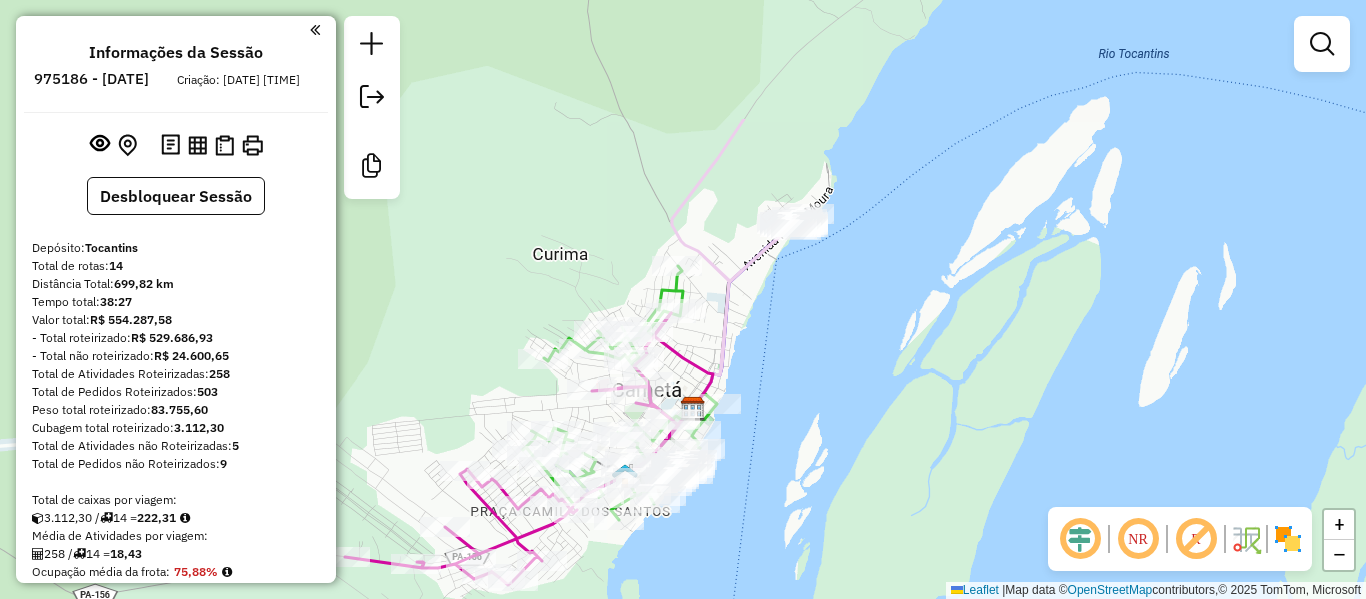 drag, startPoint x: 805, startPoint y: 526, endPoint x: 708, endPoint y: 646, distance: 154.30165 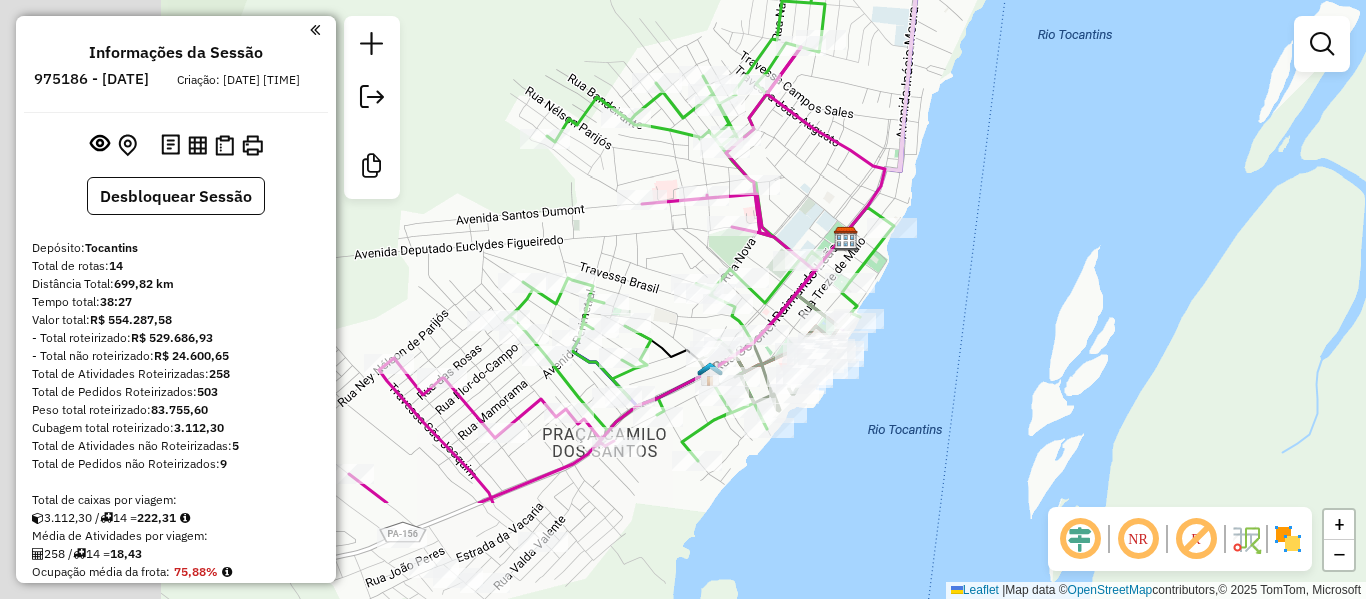 drag, startPoint x: 714, startPoint y: 458, endPoint x: 960, endPoint y: 287, distance: 299.59473 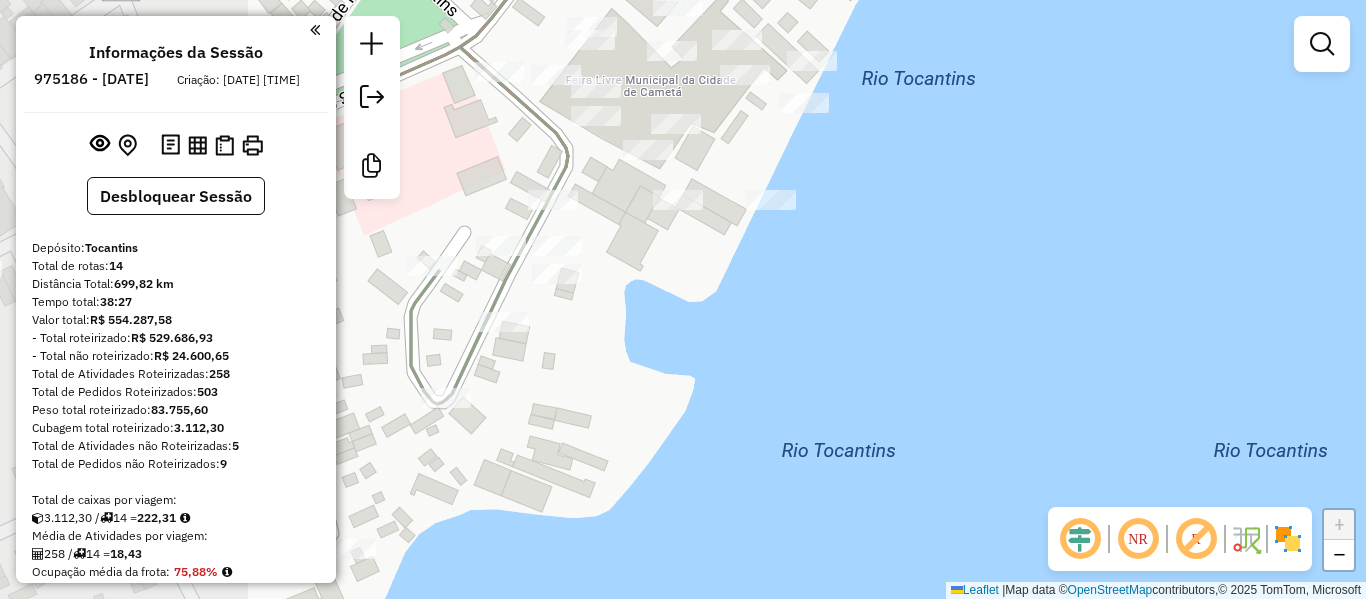 drag, startPoint x: 738, startPoint y: 266, endPoint x: 1223, endPoint y: 212, distance: 487.99692 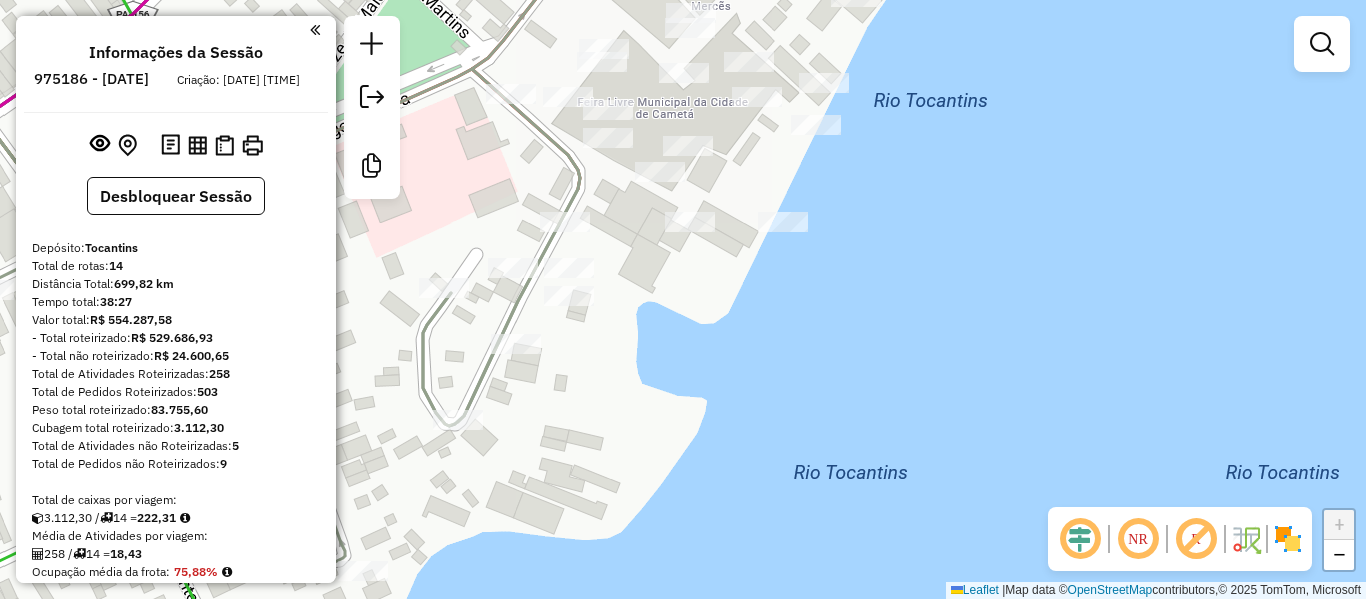 drag, startPoint x: 810, startPoint y: 345, endPoint x: 812, endPoint y: 369, distance: 24.083189 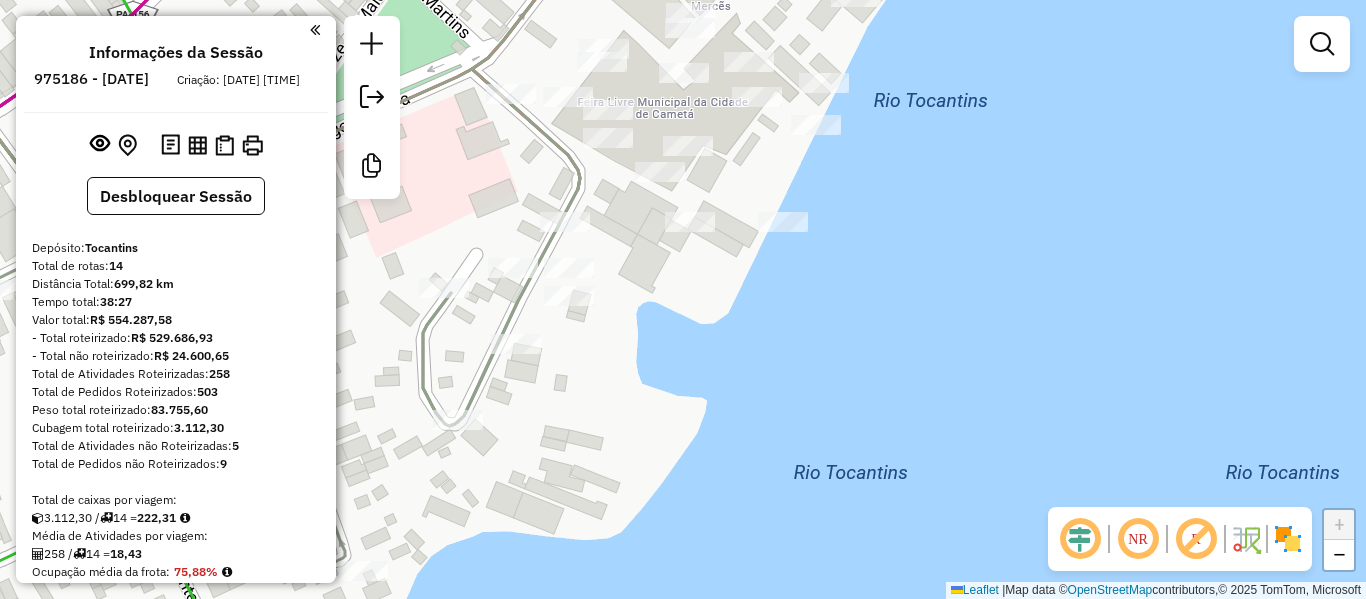 click on "Janela de atendimento Grade de atendimento Capacidade Transportadoras Veículos Cliente Pedidos  Rotas Selecione os dias de semana para filtrar as janelas de atendimento  Seg   Ter   Qua   Qui   Sex   Sáb   Dom  Informe o período da janela de atendimento: De: Até:  Filtrar exatamente a janela do cliente  Considerar janela de atendimento padrão  Selecione os dias de semana para filtrar as grades de atendimento  Seg   Ter   Qua   Qui   Sex   Sáb   Dom   Considerar clientes sem dia de atendimento cadastrado  Clientes fora do dia de atendimento selecionado Filtrar as atividades entre os valores definidos abaixo:  Peso mínimo:   Peso máximo:   Cubagem mínima:   Cubagem máxima:   De:   Até:  Filtrar as atividades entre o tempo de atendimento definido abaixo:  De:   Até:   Considerar capacidade total dos clientes não roteirizados Transportadora: Selecione um ou mais itens Tipo de veículo: Selecione um ou mais itens Veículo: Selecione um ou mais itens Motorista: Selecione um ou mais itens Nome: Rótulo:" 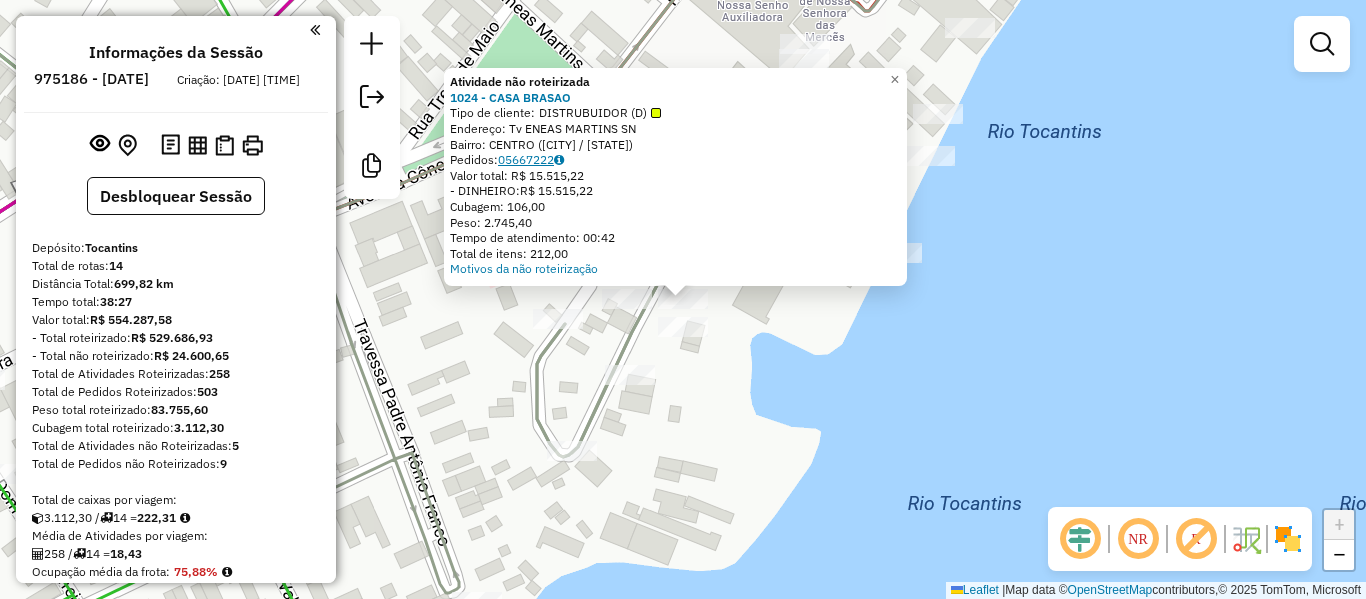 click 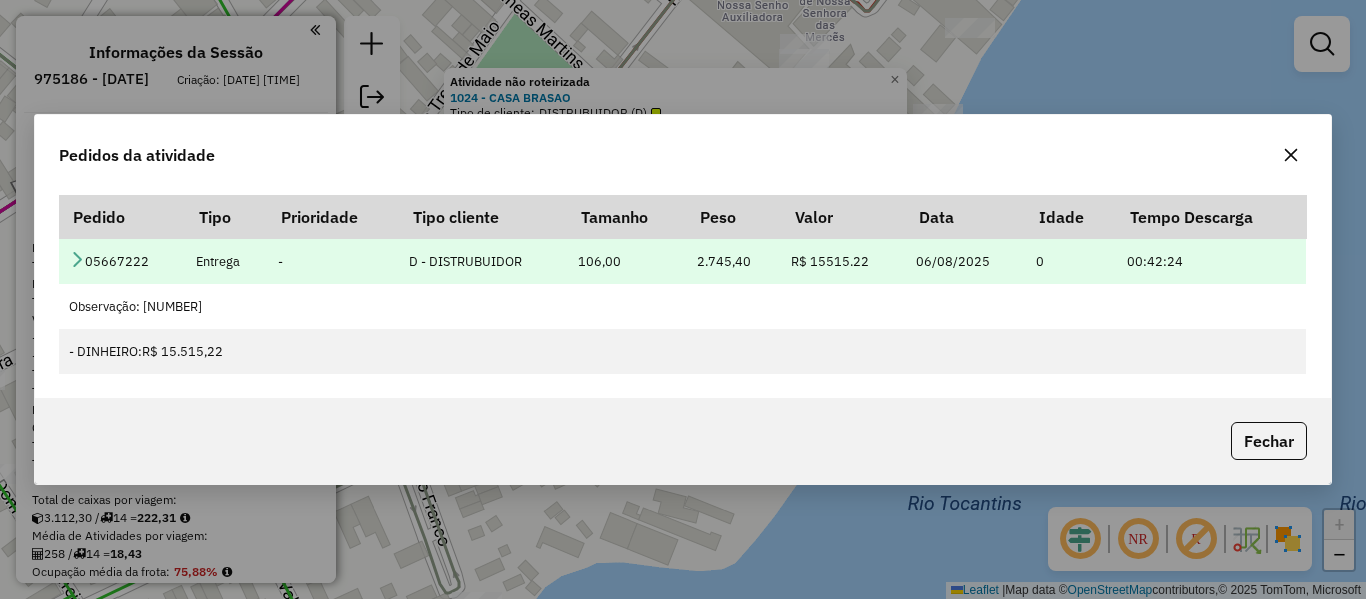 click at bounding box center (77, 259) 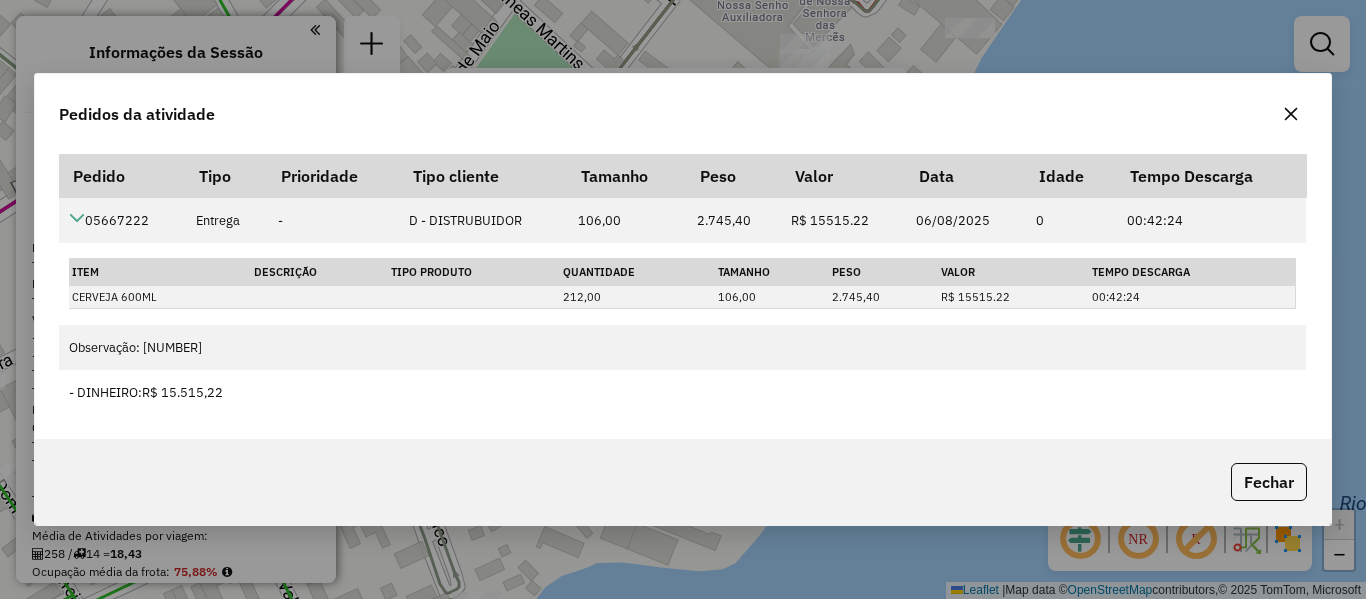 click 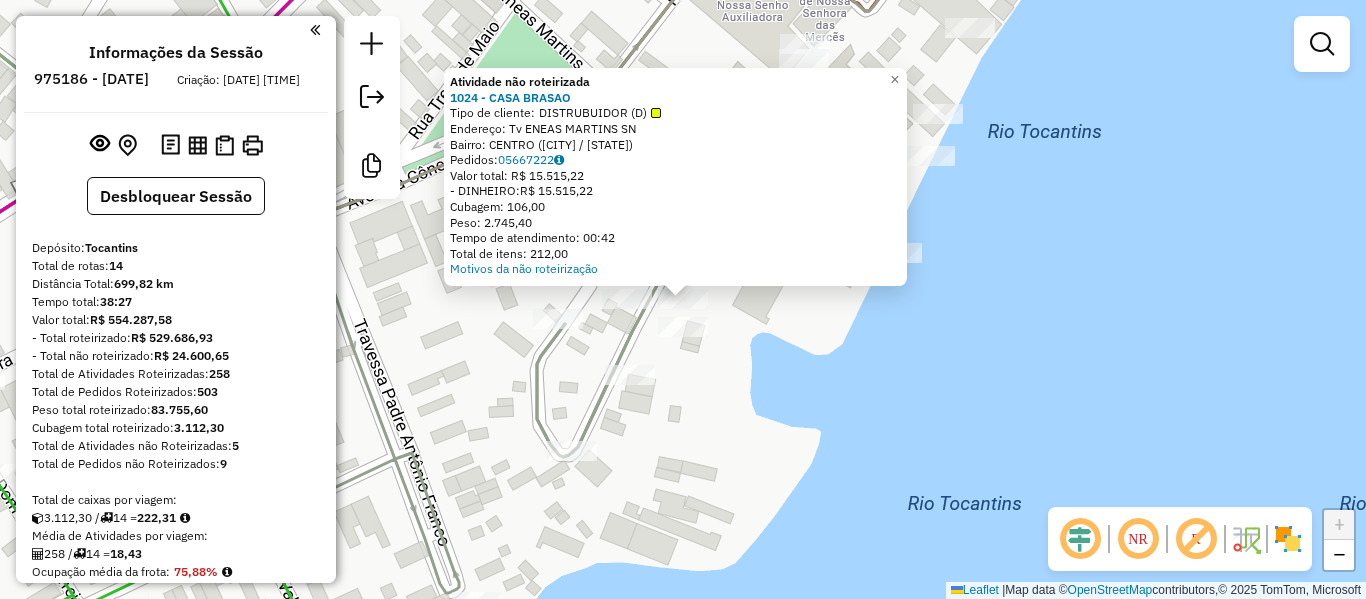 click on "Atividade não roteirizada 1024 - CASA BRASAO  Tipo de cliente:   DISTRUBUIDOR (D)   Endereço: Tv  ENEAS MARTINS                    SN   Bairro: CENTRO ([CITY] / [STATE])   Pedidos:  05667222   Valor total: R$ 15.515,22   - DINHEIRO:  R$ 15.515,22   Cubagem: 106,00   Peso: 2.745,40   Tempo de atendimento: 00:42   Total de itens: 212,00  Motivos da não roteirização × Janela de atendimento Grade de atendimento Capacidade Transportadoras Veículos Cliente Pedidos  Rotas Selecione os dias de semana para filtrar as janelas de atendimento  Seg   Ter   Qua   Qui   Sex   Sáb   Dom  Informe o período da janela de atendimento: De: Até:  Filtrar exatamente a janela do cliente  Considerar janela de atendimento padrão  Selecione os dias de semana para filtrar as grades de atendimento  Seg   Ter   Qua   Qui   Sex   Sáb   Dom   Considerar clientes sem dia de atendimento cadastrado  Clientes fora do dia de atendimento selecionado Filtrar as atividades entre os valores definidos abaixo:  Peso mínimo:   Peso máximo:  +" 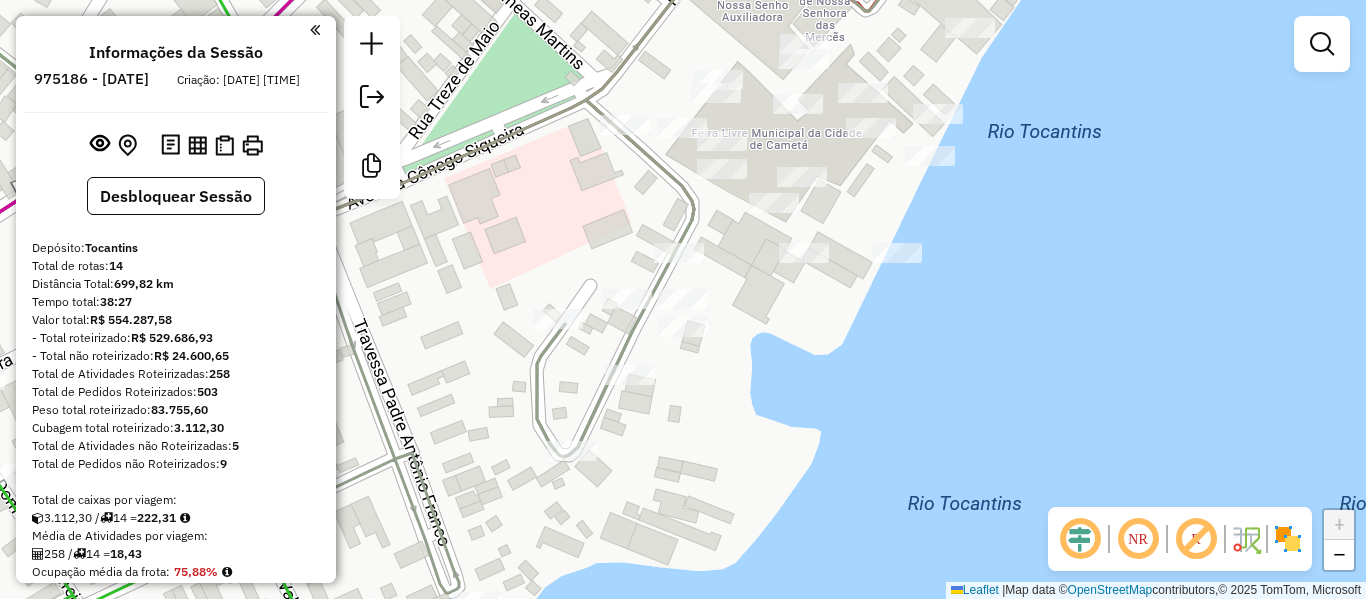 click 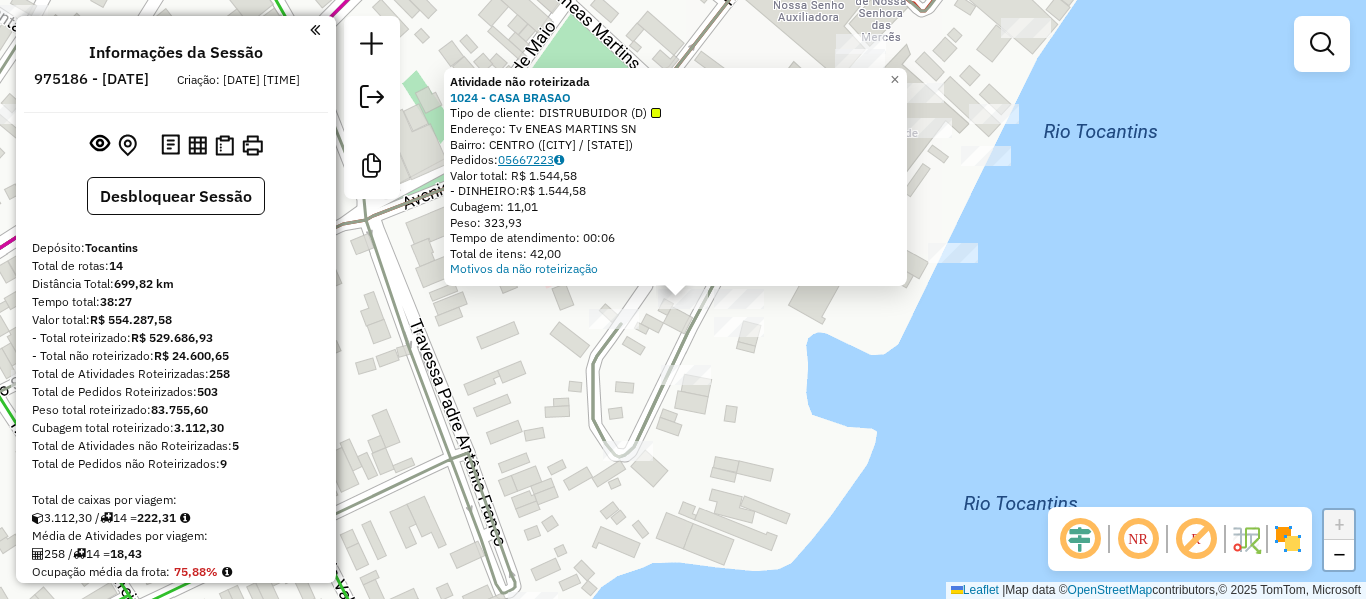 click 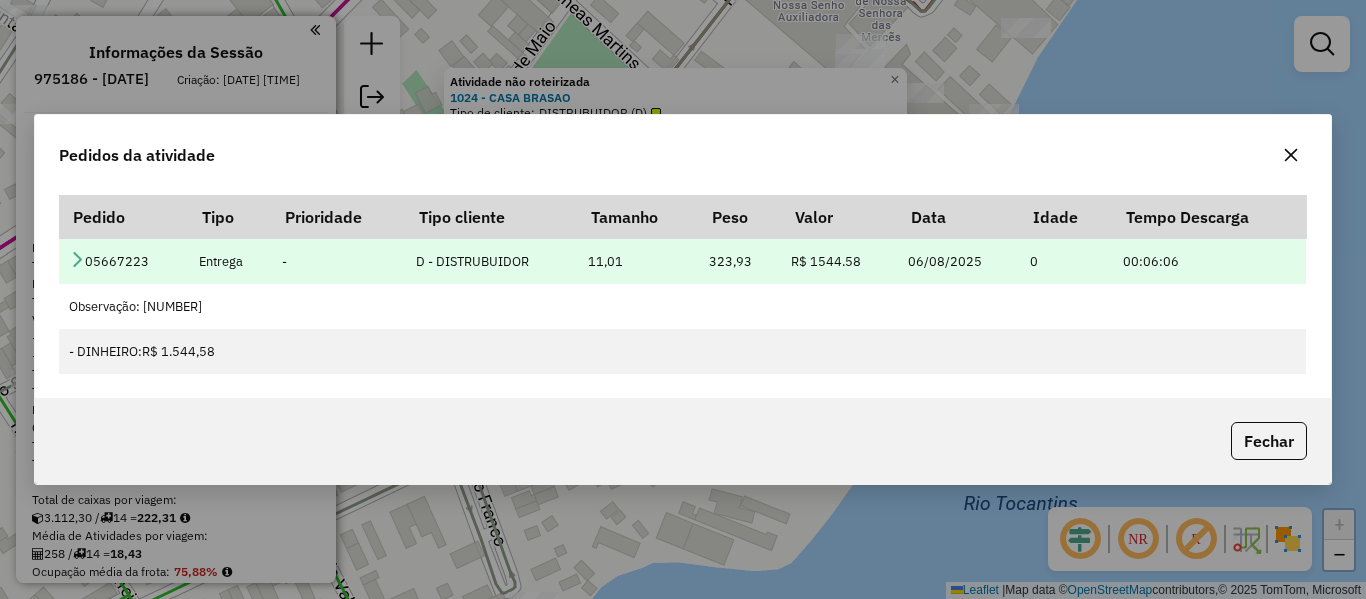 click on "05667223" at bounding box center [123, 261] 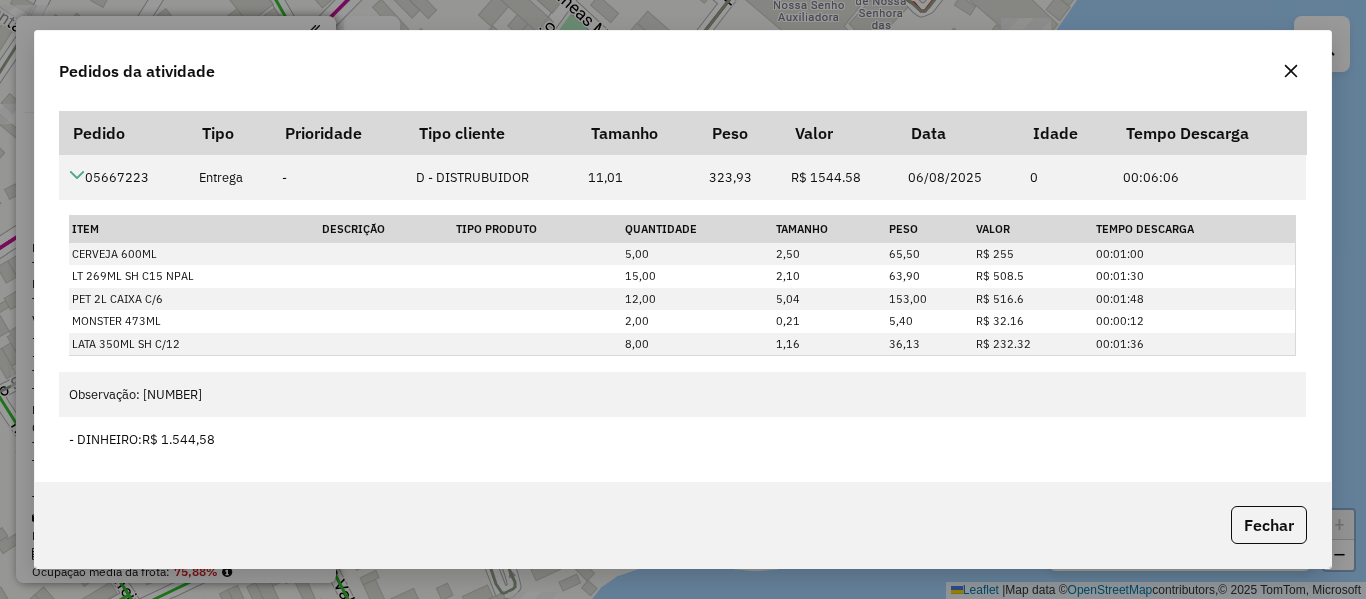 click 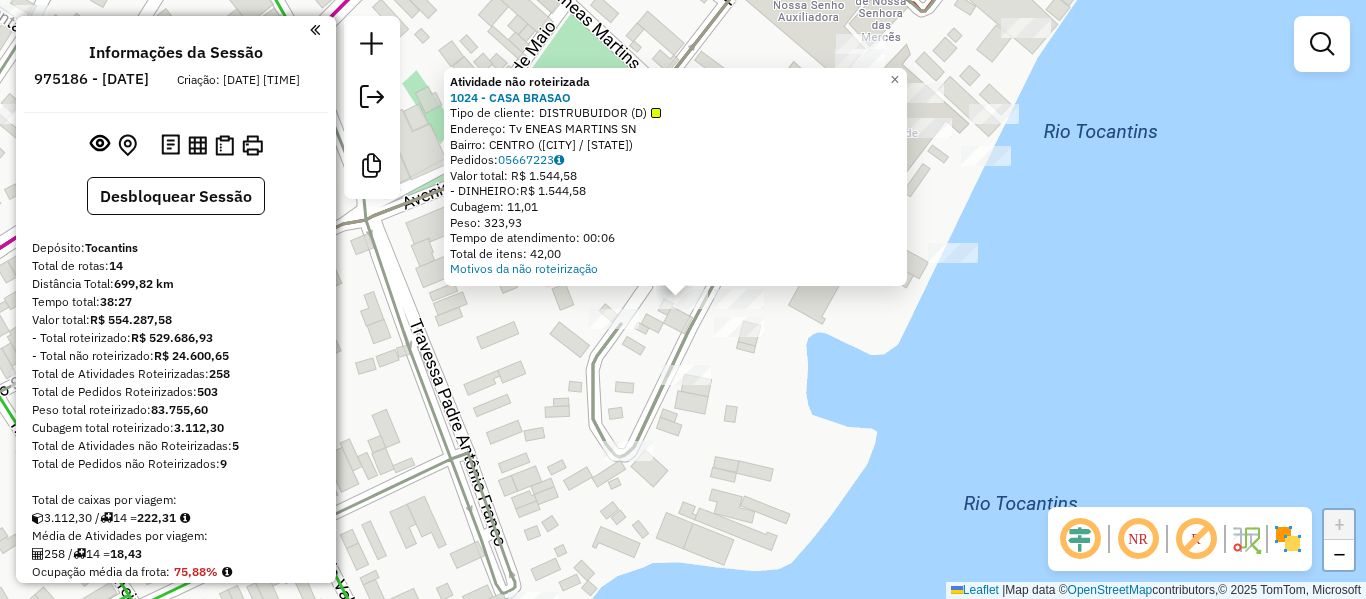 click on "Atividade não roteirizada 1024 - CASA BRASAO  Tipo de cliente:   DISTRUBUIDOR (D)   Endereço: Tv  ENEAS MARTINS                    SN   Bairro: CENTRO ([CITY] / [STATE])   Pedidos:  05667223   Valor total: R$ 1.544,58   - DINHEIRO:  R$ 1.544,58   Cubagem: 11,01   Peso: 323,93   Tempo de atendimento: 00:06   Total de itens: 42,00  Motivos da não roteirização × Janela de atendimento Grade de atendimento Capacidade Transportadoras Veículos Cliente Pedidos  Rotas Selecione os dias de semana para filtrar as janelas de atendimento  Seg   Ter   Qua   Qui   Sex   Sáb   Dom  Informe o período da janela de atendimento: De: Até:  Filtrar exatamente a janela do cliente  Considerar janela de atendimento padrão  Selecione os dias de semana para filtrar as grades de atendimento  Seg   Ter   Qua   Qui   Sex   Sáb   Dom   Considerar clientes sem dia de atendimento cadastrado  Clientes fora do dia de atendimento selecionado Filtrar as atividades entre os valores definidos abaixo:  Peso mínimo:   Peso máximo:   De:  +" 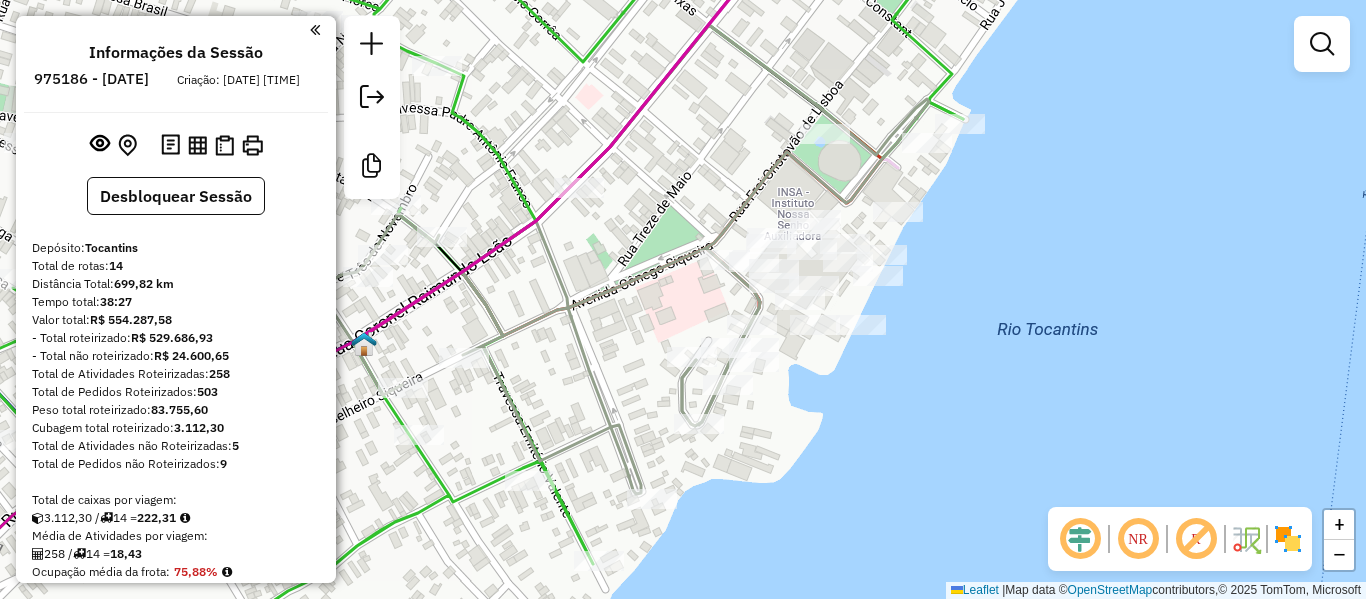 click on "Janela de atendimento Grade de atendimento Capacidade Transportadoras Veículos Cliente Pedidos  Rotas Selecione os dias de semana para filtrar as janelas de atendimento  Seg   Ter   Qua   Qui   Sex   Sáb   Dom  Informe o período da janela de atendimento: De: Até:  Filtrar exatamente a janela do cliente  Considerar janela de atendimento padrão  Selecione os dias de semana para filtrar as grades de atendimento  Seg   Ter   Qua   Qui   Sex   Sáb   Dom   Considerar clientes sem dia de atendimento cadastrado  Clientes fora do dia de atendimento selecionado Filtrar as atividades entre os valores definidos abaixo:  Peso mínimo:   Peso máximo:   Cubagem mínima:   Cubagem máxima:   De:   Até:  Filtrar as atividades entre o tempo de atendimento definido abaixo:  De:   Até:   Considerar capacidade total dos clientes não roteirizados Transportadora: Selecione um ou mais itens Tipo de veículo: Selecione um ou mais itens Veículo: Selecione um ou mais itens Motorista: Selecione um ou mais itens Nome: Rótulo:" 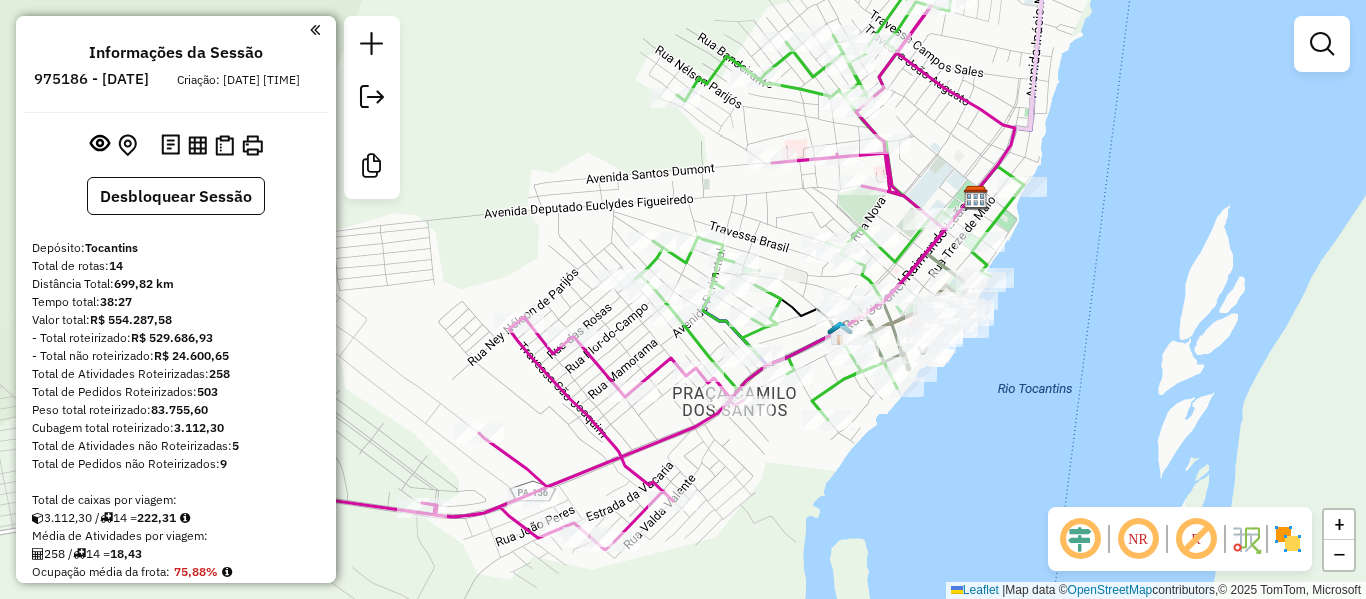 drag, startPoint x: 915, startPoint y: 233, endPoint x: 968, endPoint y: 53, distance: 187.64061 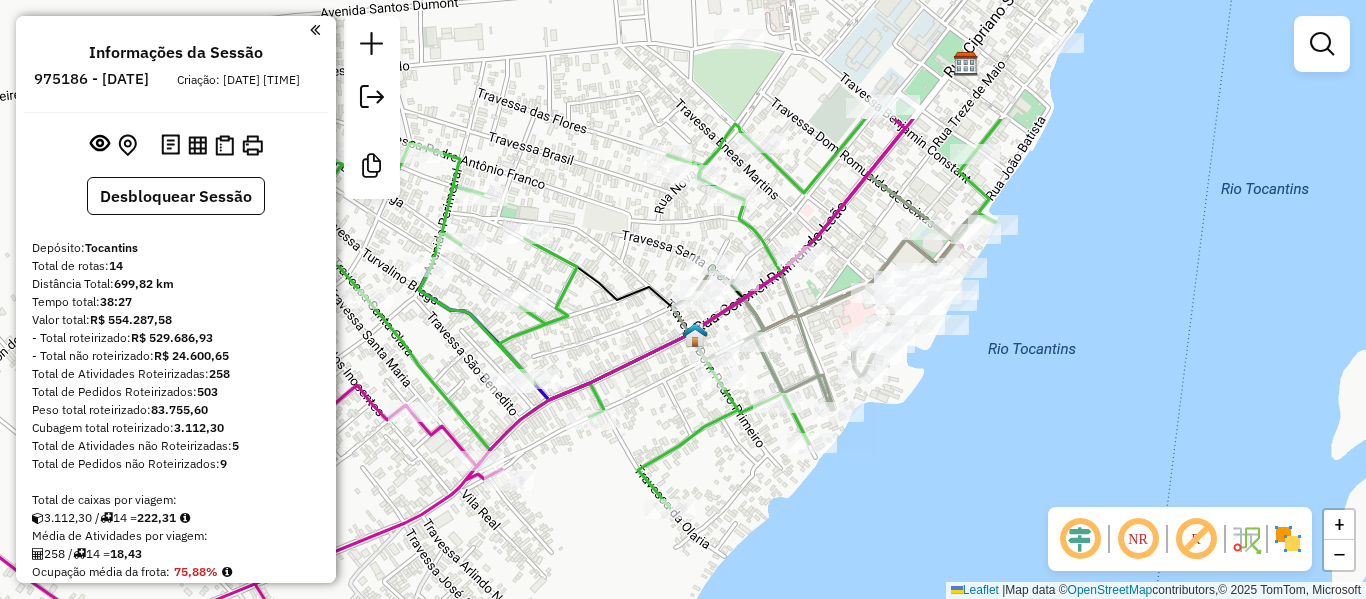 drag, startPoint x: 937, startPoint y: 356, endPoint x: 848, endPoint y: 535, distance: 199.90498 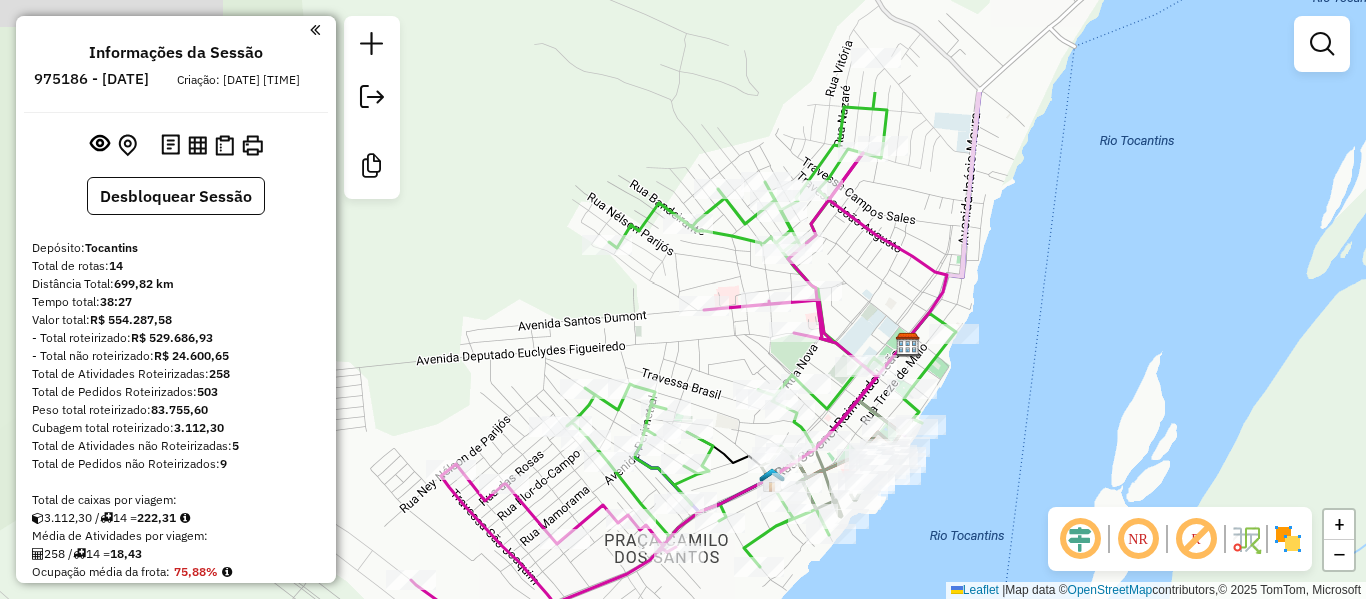 drag, startPoint x: 599, startPoint y: 474, endPoint x: 732, endPoint y: 626, distance: 201.97276 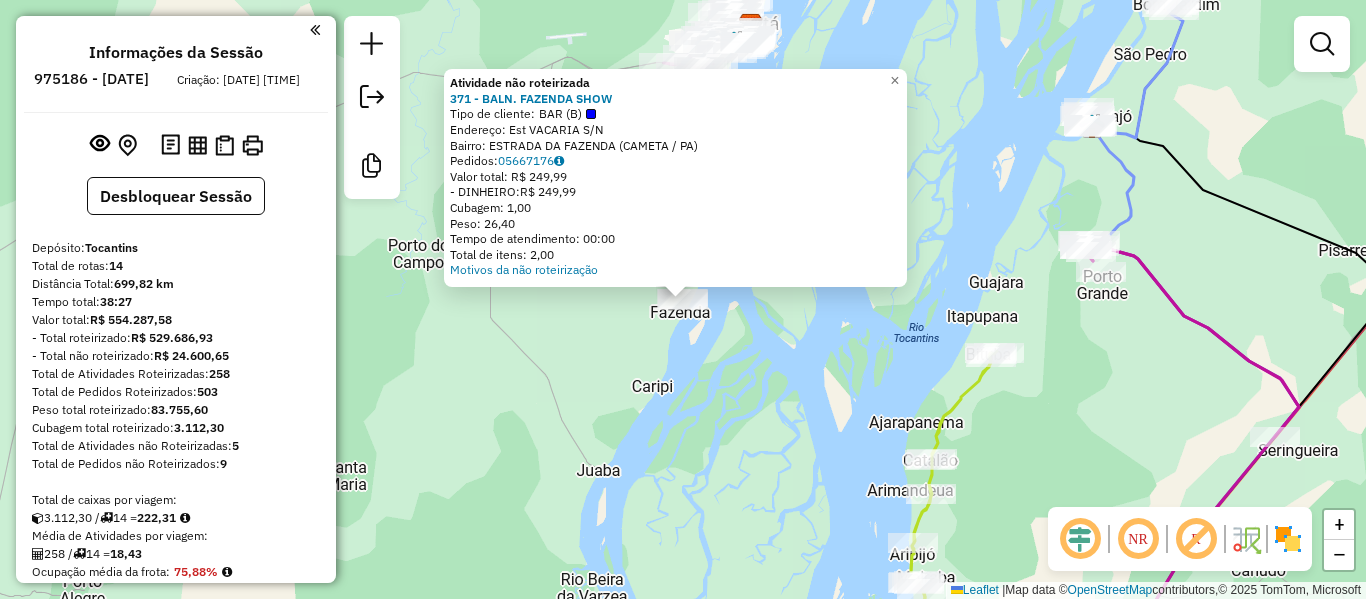 click on "Atividade não roteirizada 371 - BALN. FAZENDA SHOW  Tipo de cliente:   BAR (B)   Endereço: Est VACARIA                       S/N   Bairro: ESTRADA DA FAZENDA ([CITY] / [STATE])   Pedidos:  05667176   Valor total: R$ 249,99   - DINHEIRO:  R$ 249,99   Cubagem: 1,00   Peso: 26,40   Tempo de atendimento: 00:00   Total de itens: 2,00  Motivos da não roteirização × Janela de atendimento Grade de atendimento Capacidade Transportadoras Veículos Cliente Pedidos  Rotas Selecione os dias de semana para filtrar as janelas de atendimento  Seg   Ter   Qua   Qui   Sex   Sáb   Dom  Informe o período da janela de atendimento: De: Até:  Filtrar exatamente a janela do cliente  Considerar janela de atendimento padrão  Selecione os dias de semana para filtrar as grades de atendimento  Seg   Ter   Qua   Qui   Sex   Sáb   Dom   Considerar clientes sem dia de atendimento cadastrado  Clientes fora do dia de atendimento selecionado Filtrar as atividades entre os valores definidos abaixo:  Peso mínimo:   Peso máximo:   De:  +" 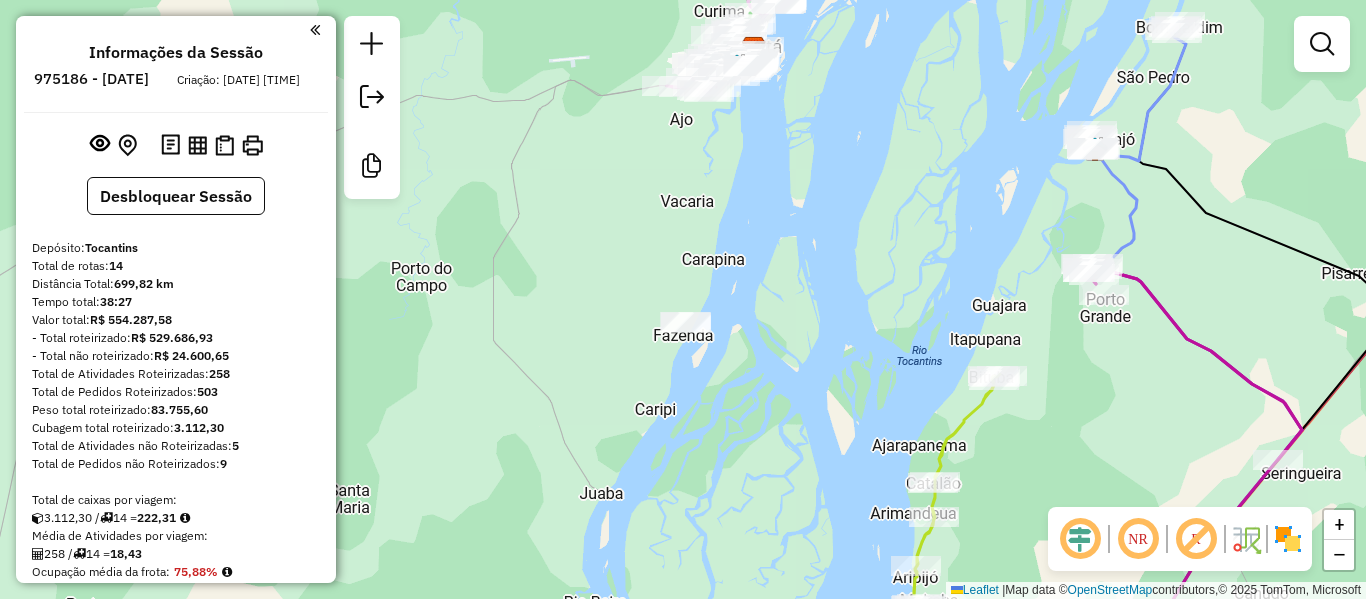 drag, startPoint x: 794, startPoint y: 370, endPoint x: 794, endPoint y: 632, distance: 262 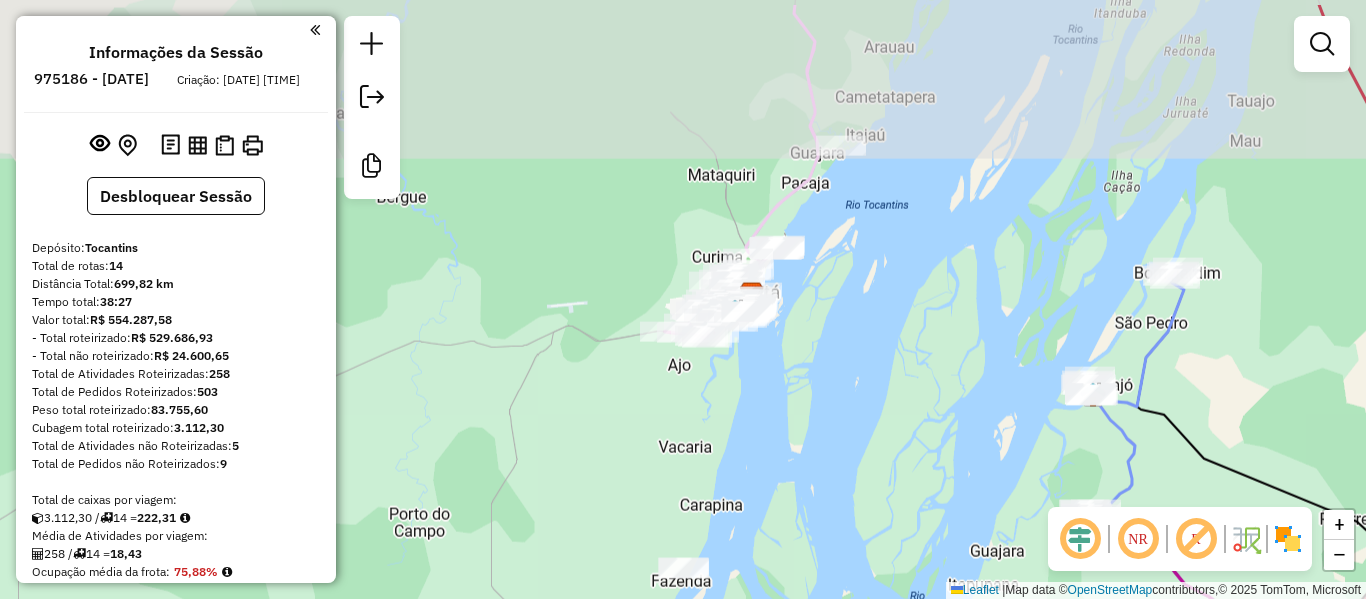 drag, startPoint x: 794, startPoint y: 632, endPoint x: 811, endPoint y: 471, distance: 161.89503 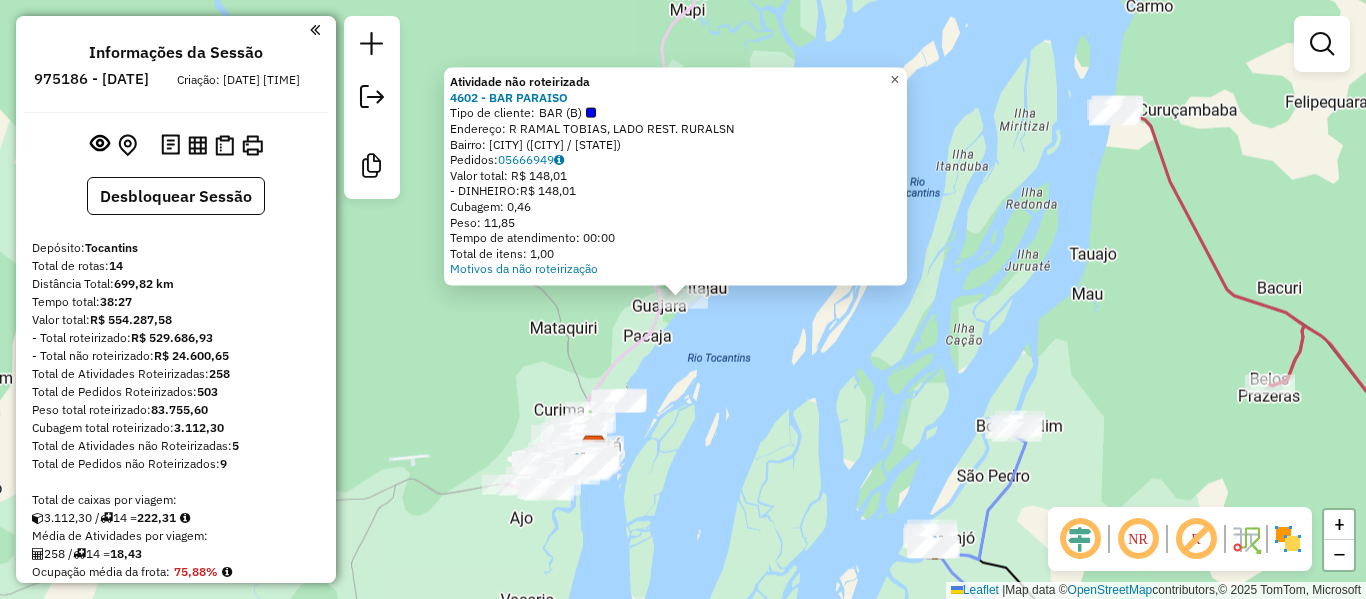 click on "×" 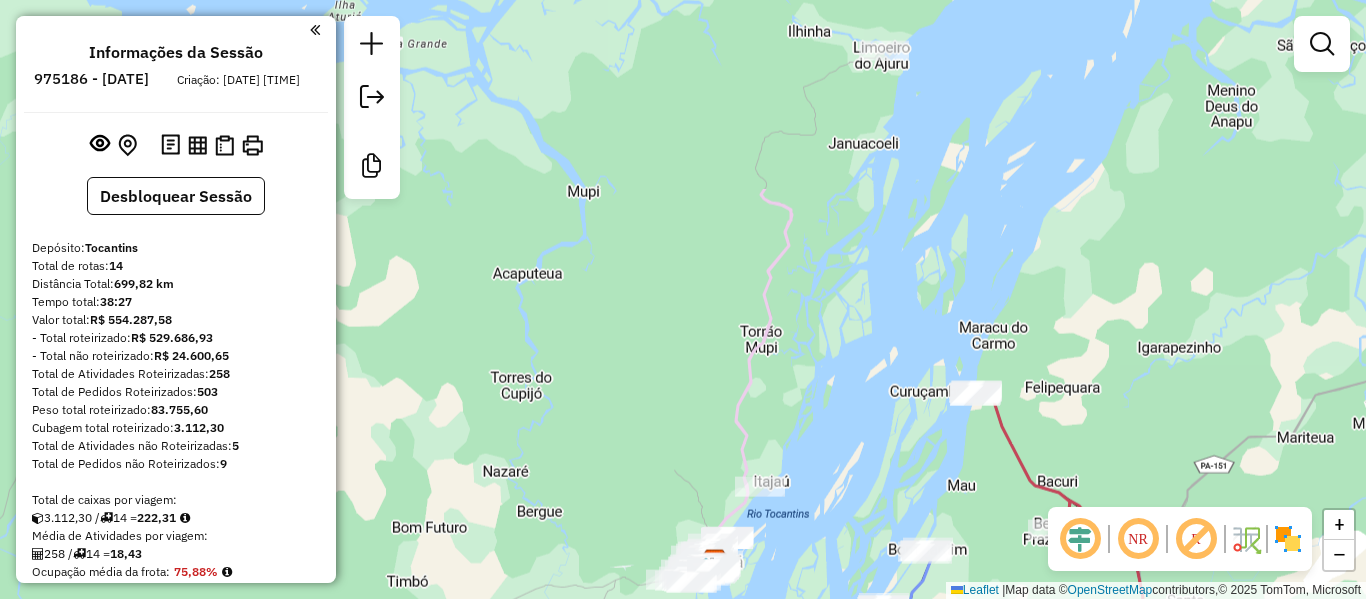 drag, startPoint x: 970, startPoint y: 197, endPoint x: 919, endPoint y: 446, distance: 254.16924 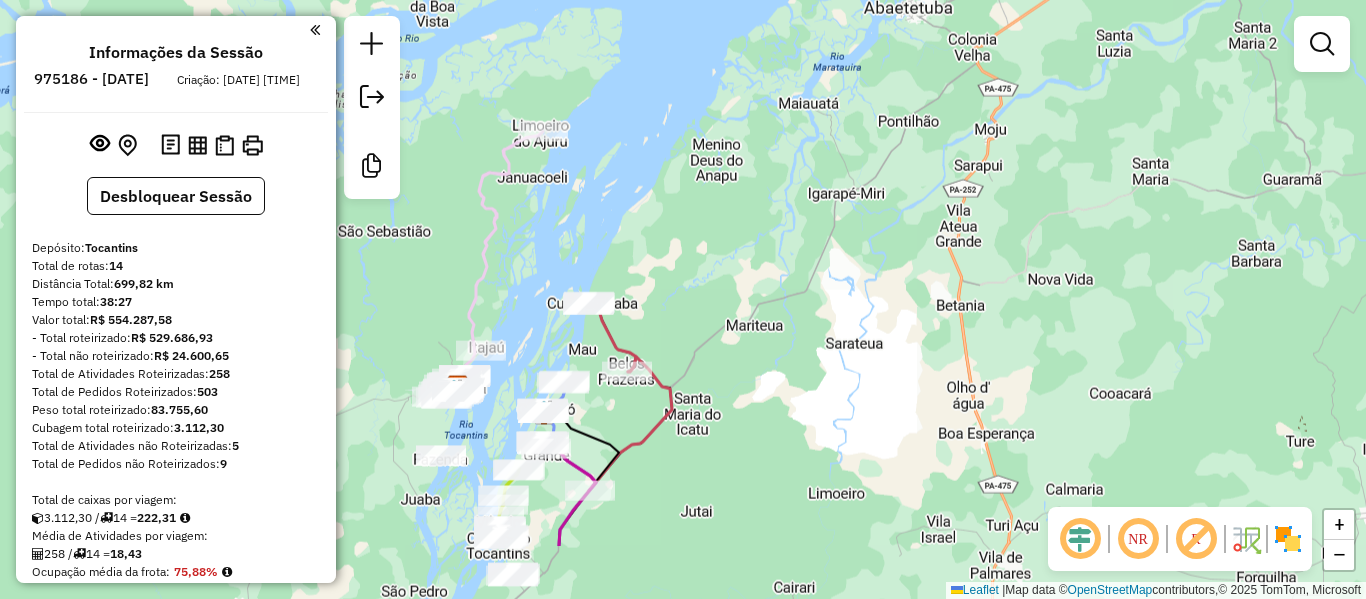 drag, startPoint x: 1021, startPoint y: 350, endPoint x: 661, endPoint y: 237, distance: 377.31818 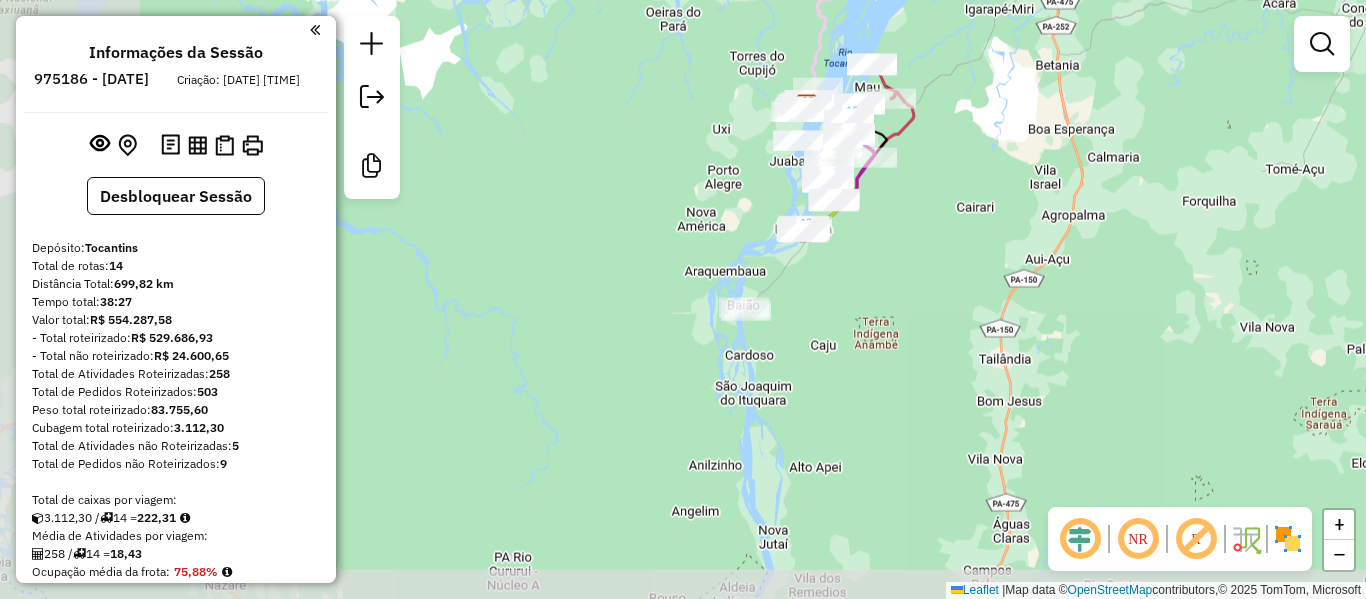drag, startPoint x: 824, startPoint y: 445, endPoint x: 1000, endPoint y: 235, distance: 274 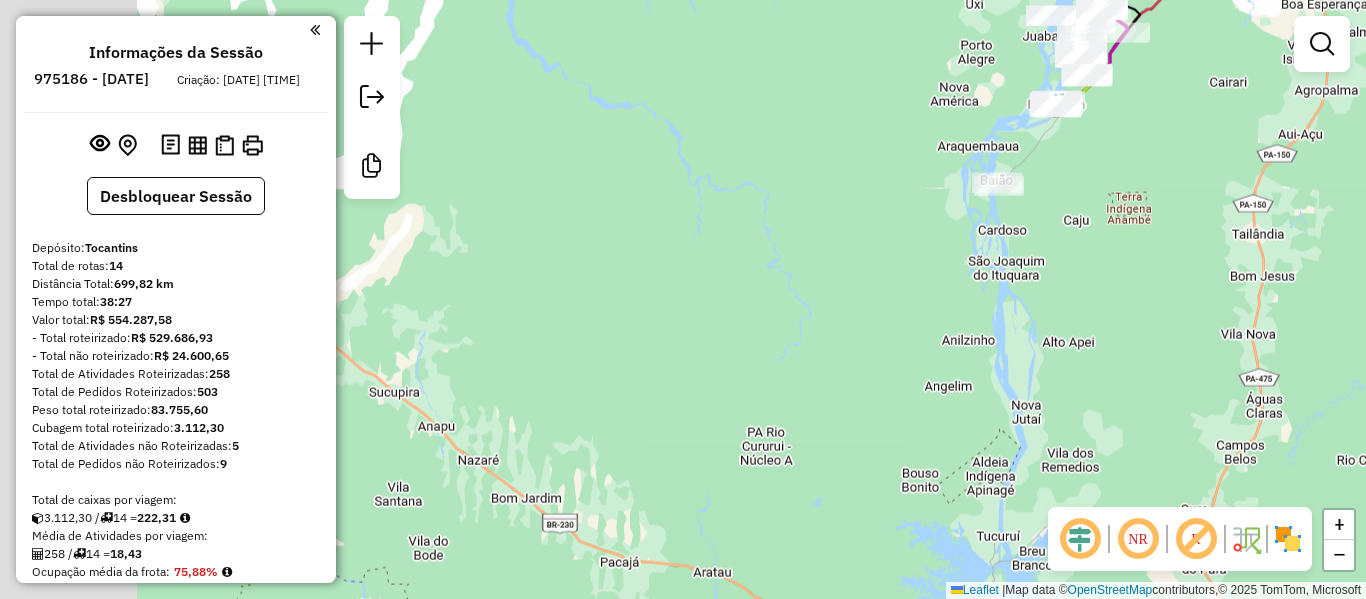 drag, startPoint x: 823, startPoint y: 339, endPoint x: 1077, endPoint y: 214, distance: 283.09186 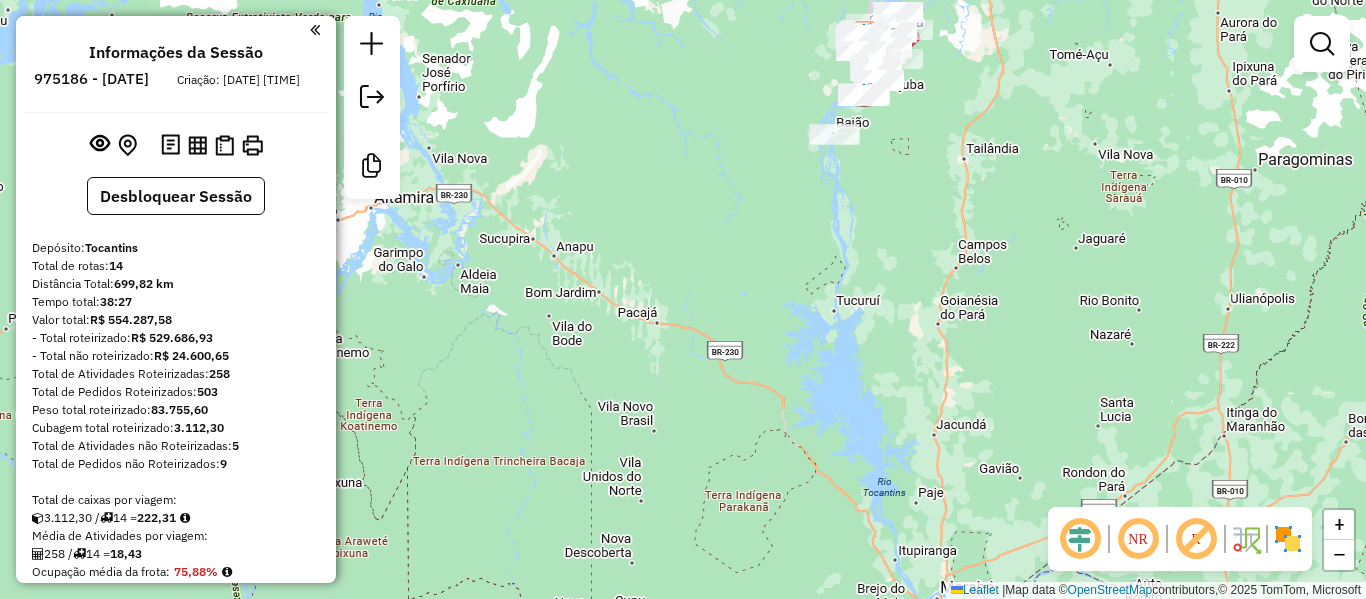 drag, startPoint x: 982, startPoint y: 419, endPoint x: 783, endPoint y: 356, distance: 208.73428 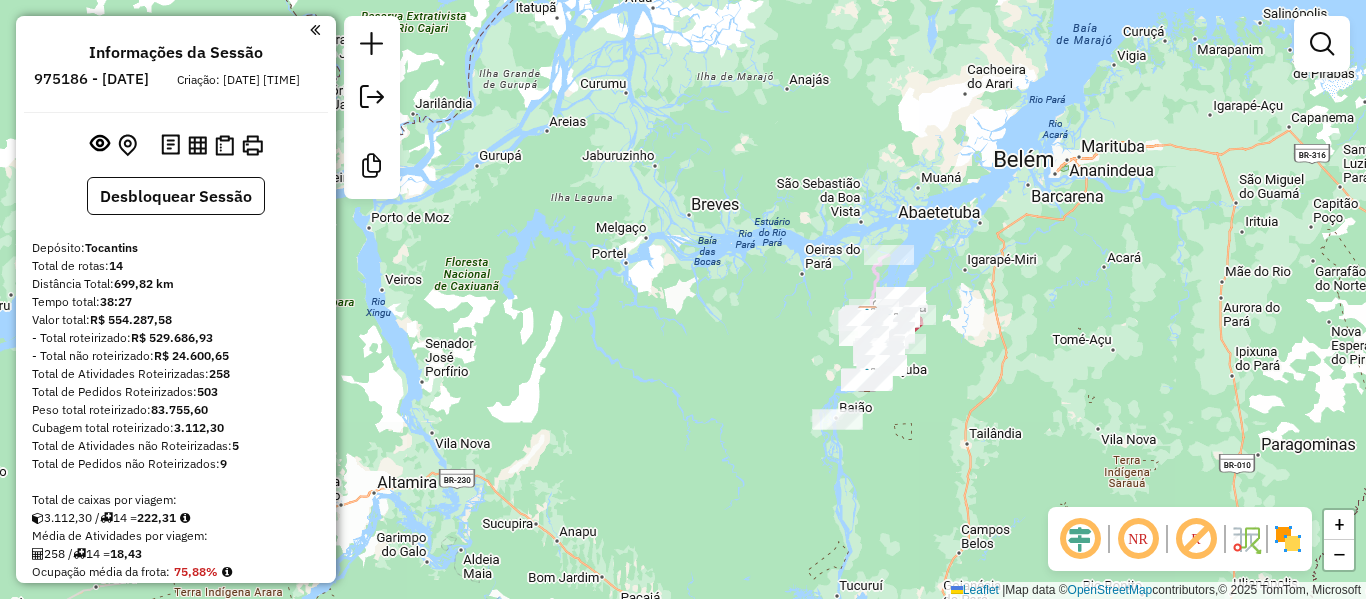 drag, startPoint x: 774, startPoint y: 169, endPoint x: 781, endPoint y: 442, distance: 273.08972 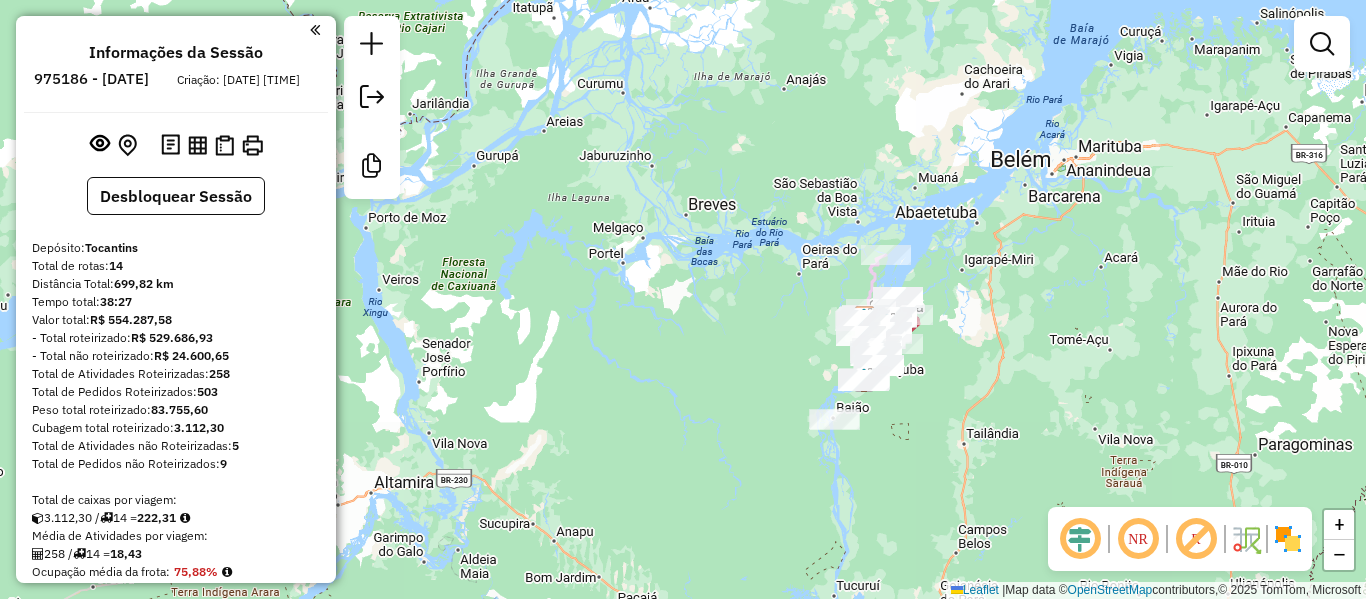 drag, startPoint x: 758, startPoint y: 314, endPoint x: 696, endPoint y: 352, distance: 72.718636 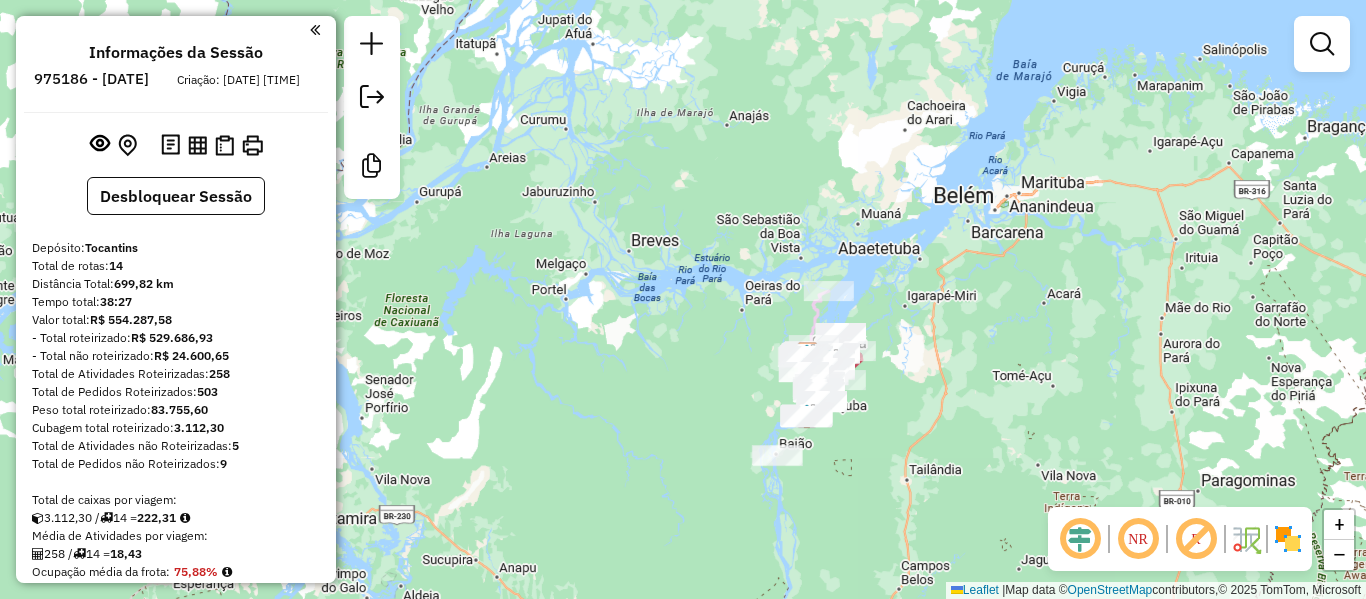 click on "Janela de atendimento Grade de atendimento Capacidade Transportadoras Veículos Cliente Pedidos  Rotas Selecione os dias de semana para filtrar as janelas de atendimento  Seg   Ter   Qua   Qui   Sex   Sáb   Dom  Informe o período da janela de atendimento: De: Até:  Filtrar exatamente a janela do cliente  Considerar janela de atendimento padrão  Selecione os dias de semana para filtrar as grades de atendimento  Seg   Ter   Qua   Qui   Sex   Sáb   Dom   Considerar clientes sem dia de atendimento cadastrado  Clientes fora do dia de atendimento selecionado Filtrar as atividades entre os valores definidos abaixo:  Peso mínimo:   Peso máximo:   Cubagem mínima:   Cubagem máxima:   De:   Até:  Filtrar as atividades entre o tempo de atendimento definido abaixo:  De:   Até:   Considerar capacidade total dos clientes não roteirizados Transportadora: Selecione um ou mais itens Tipo de veículo: Selecione um ou mais itens Veículo: Selecione um ou mais itens Motorista: Selecione um ou mais itens Nome: Rótulo:" 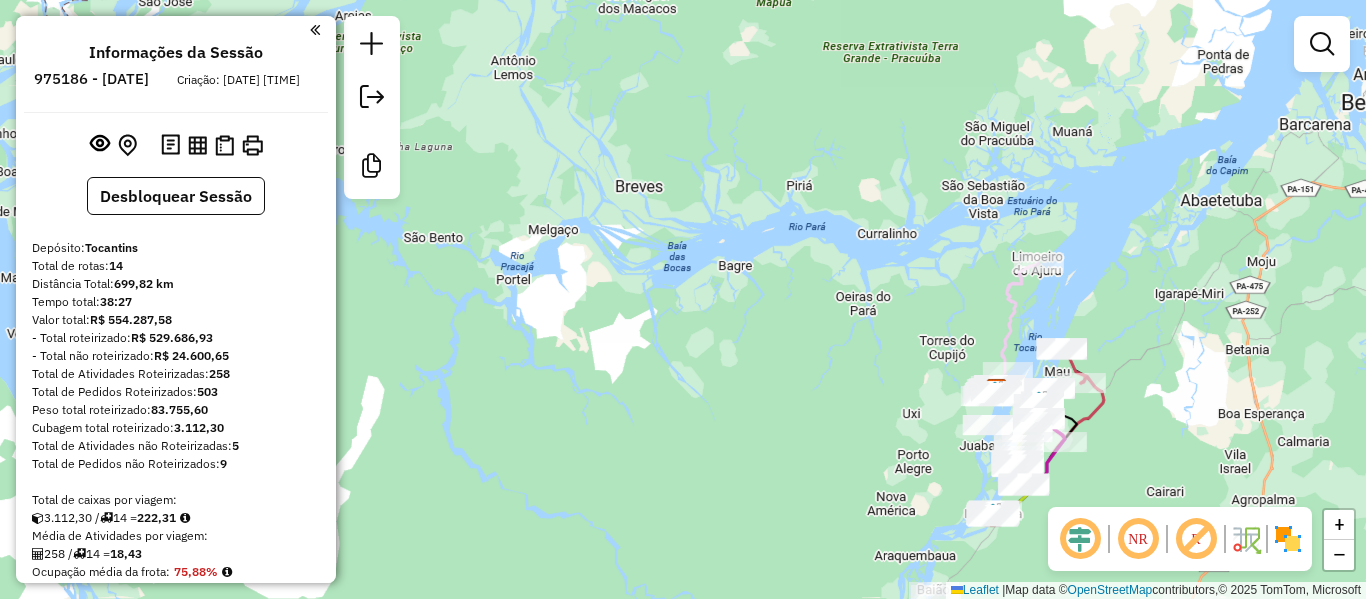 drag, startPoint x: 922, startPoint y: 475, endPoint x: 910, endPoint y: 478, distance: 12.369317 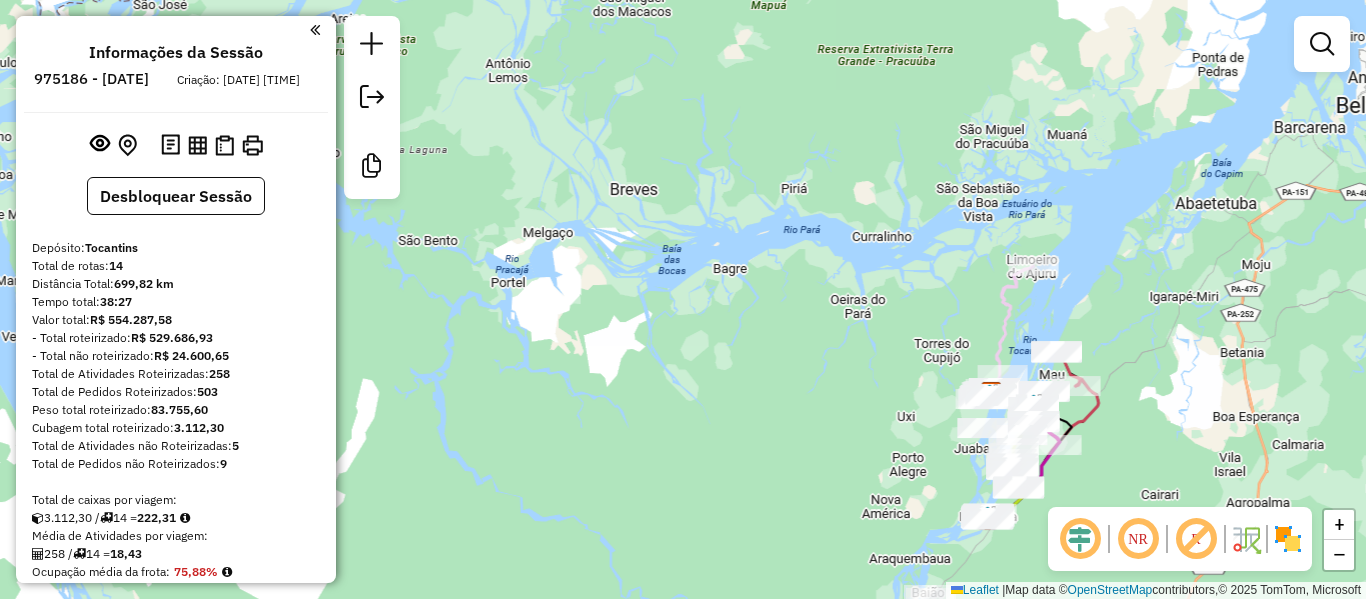 drag, startPoint x: 910, startPoint y: 478, endPoint x: 804, endPoint y: 403, distance: 129.84991 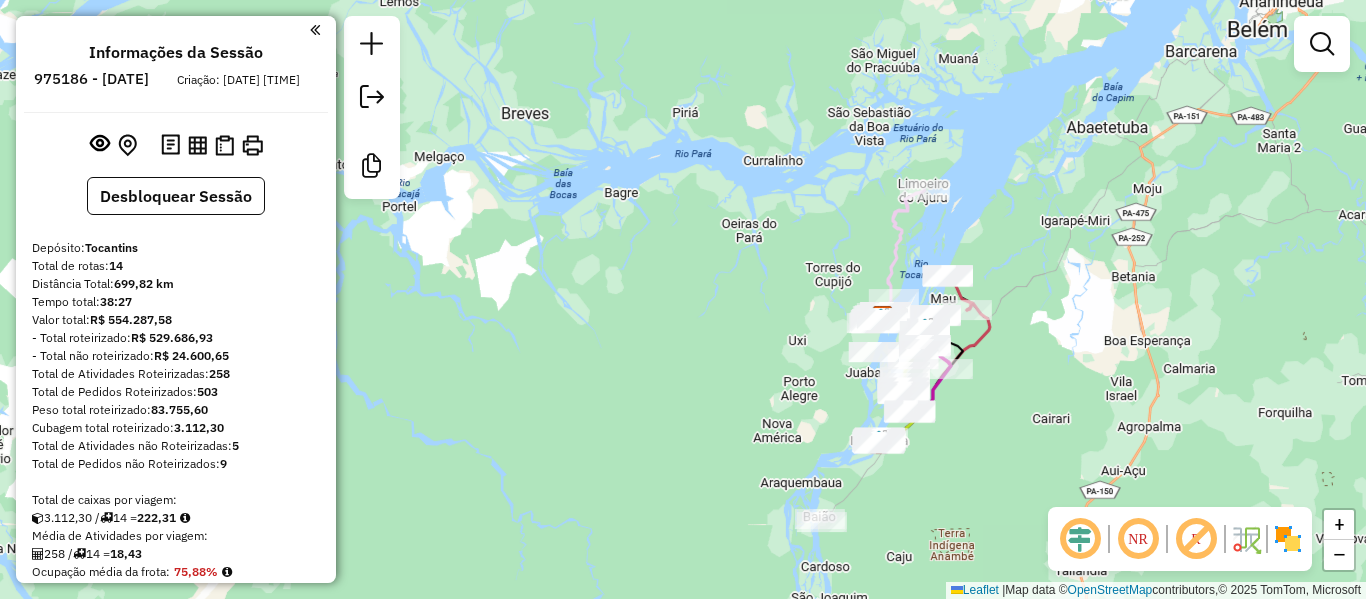 drag, startPoint x: 804, startPoint y: 403, endPoint x: 772, endPoint y: 361, distance: 52.801514 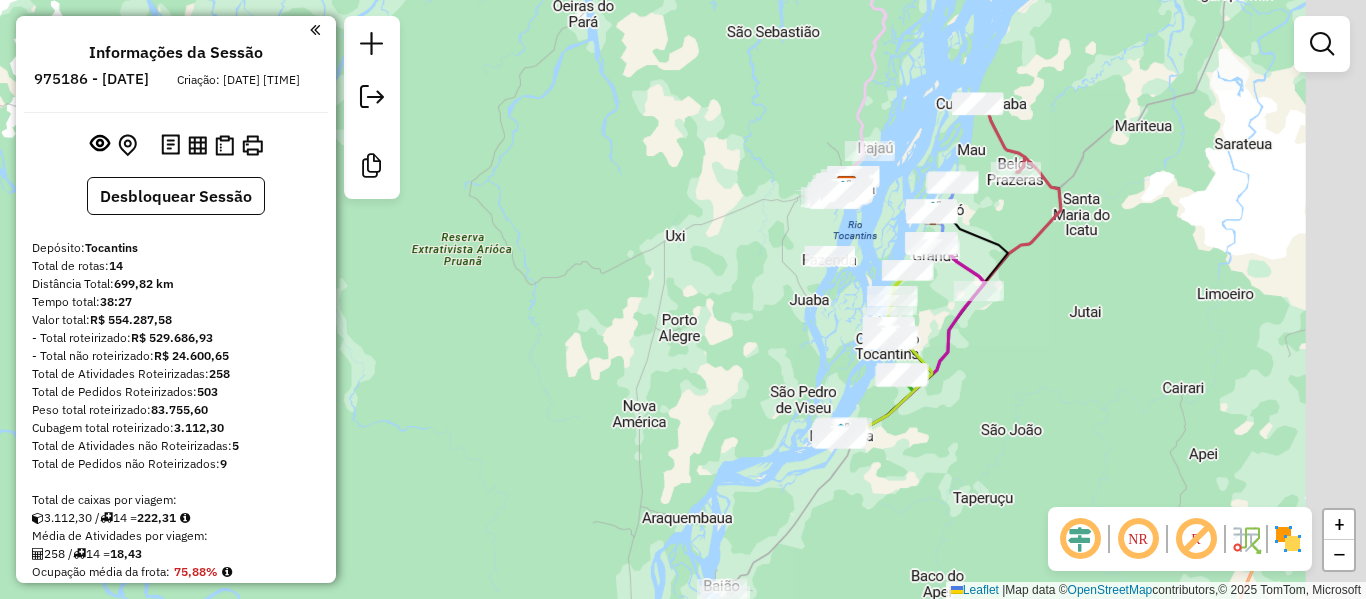 drag, startPoint x: 762, startPoint y: 361, endPoint x: 597, endPoint y: 338, distance: 166.59532 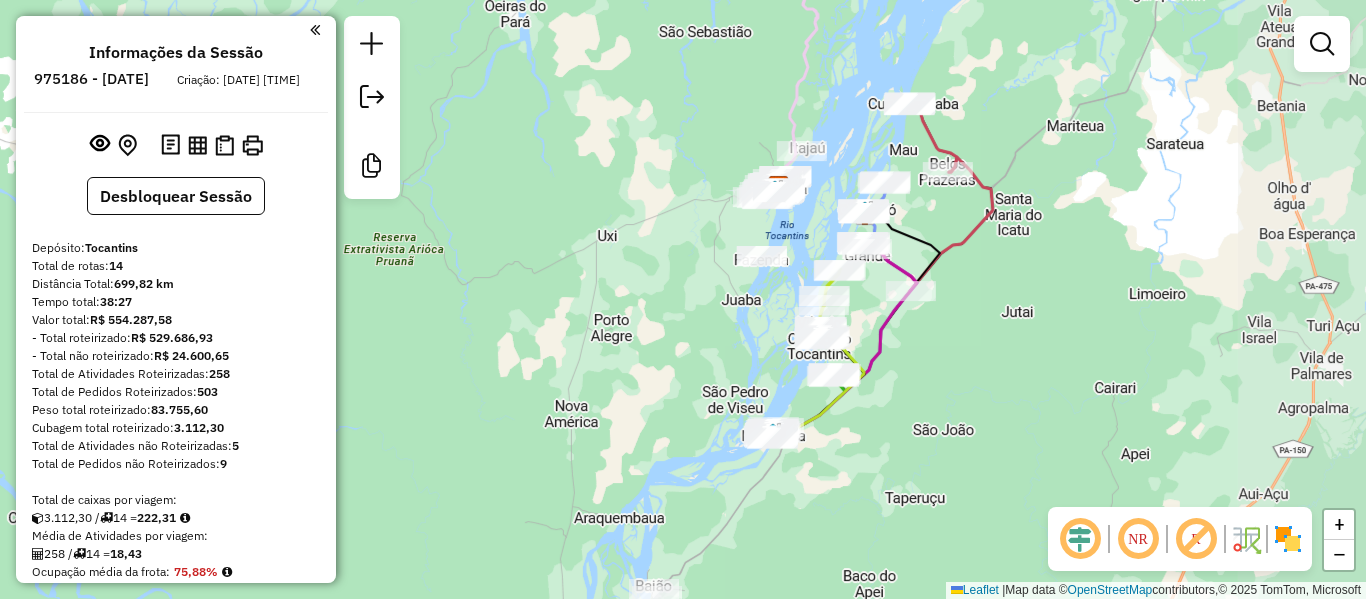drag, startPoint x: 597, startPoint y: 338, endPoint x: 581, endPoint y: 338, distance: 16 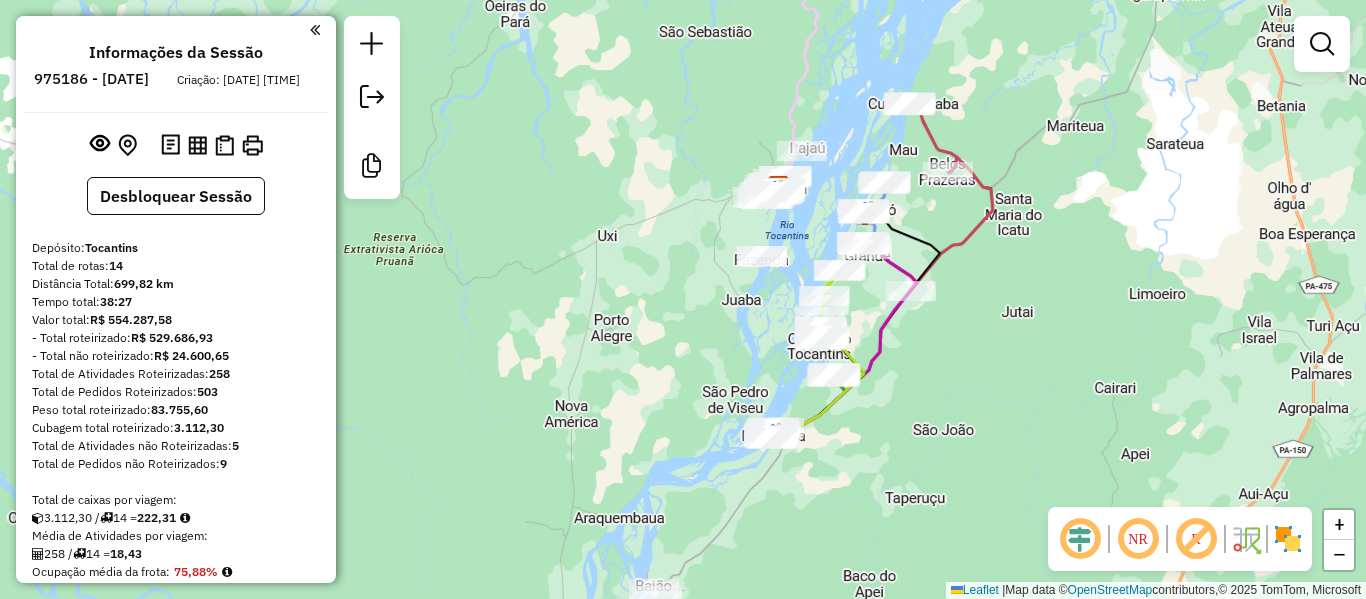 click on "Janela de atendimento Grade de atendimento Capacidade Transportadoras Veículos Cliente Pedidos  Rotas Selecione os dias de semana para filtrar as janelas de atendimento  Seg   Ter   Qua   Qui   Sex   Sáb   Dom  Informe o período da janela de atendimento: De: Até:  Filtrar exatamente a janela do cliente  Considerar janela de atendimento padrão  Selecione os dias de semana para filtrar as grades de atendimento  Seg   Ter   Qua   Qui   Sex   Sáb   Dom   Considerar clientes sem dia de atendimento cadastrado  Clientes fora do dia de atendimento selecionado Filtrar as atividades entre os valores definidos abaixo:  Peso mínimo:   Peso máximo:   Cubagem mínima:   Cubagem máxima:   De:   Até:  Filtrar as atividades entre o tempo de atendimento definido abaixo:  De:   Até:   Considerar capacidade total dos clientes não roteirizados Transportadora: Selecione um ou mais itens Tipo de veículo: Selecione um ou mais itens Veículo: Selecione um ou mais itens Motorista: Selecione um ou mais itens Nome: Rótulo:" 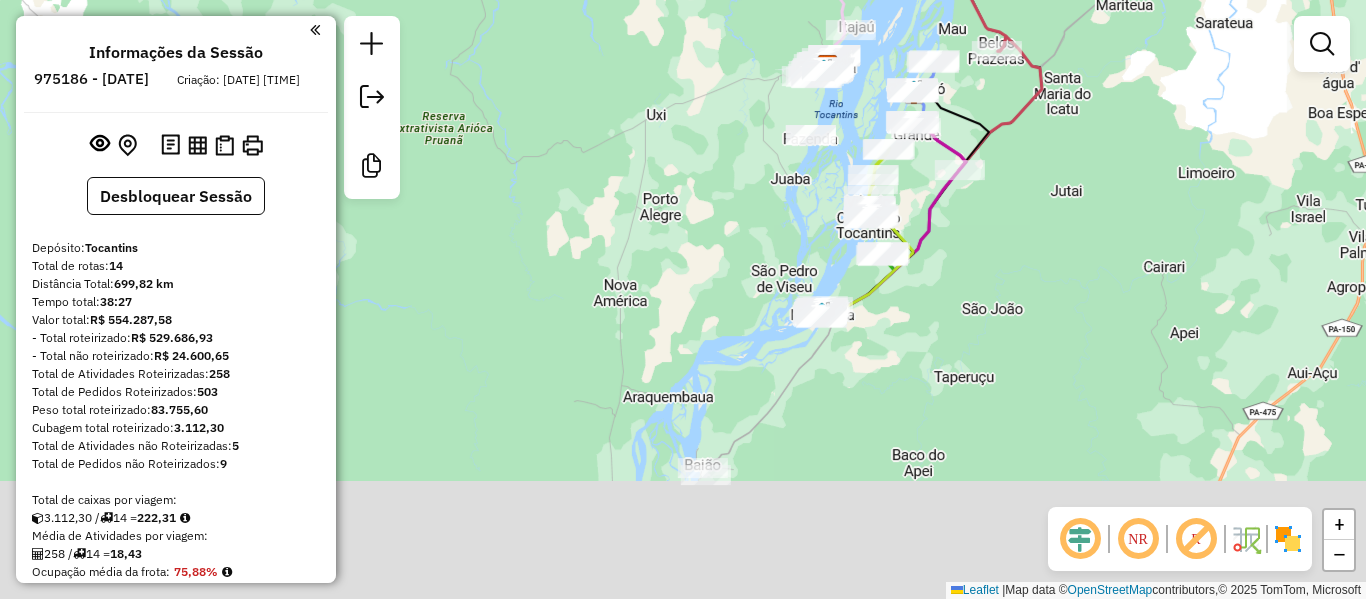 drag, startPoint x: 581, startPoint y: 338, endPoint x: 650, endPoint y: 182, distance: 170.57843 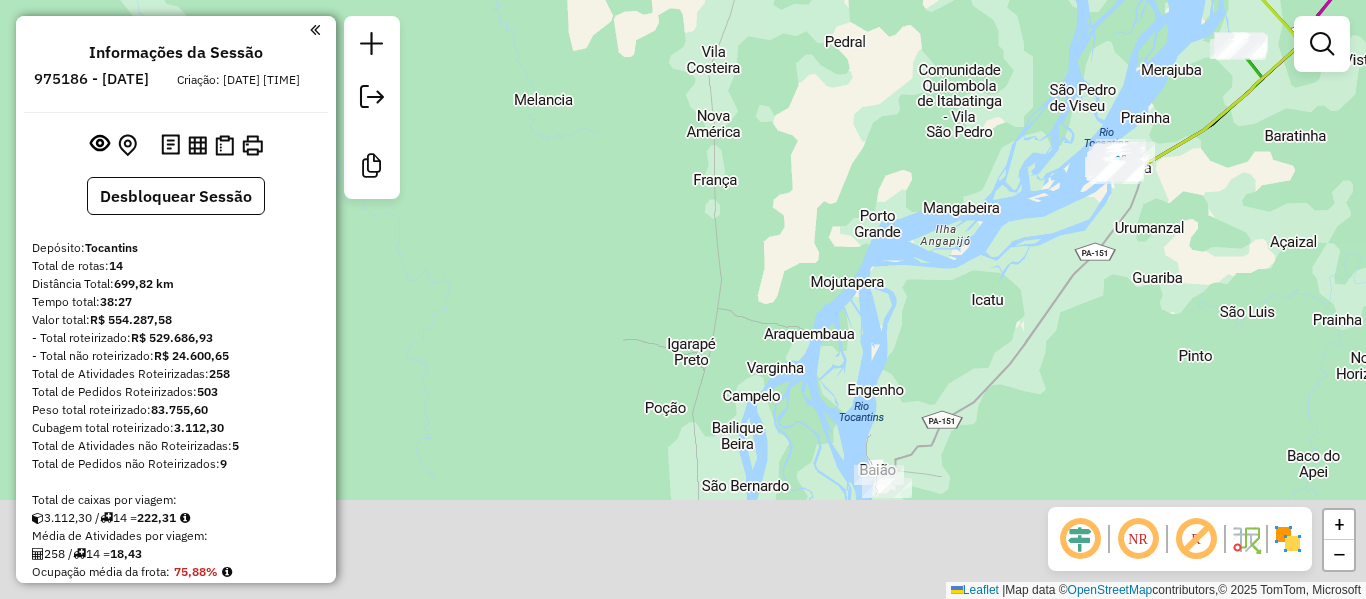 drag, startPoint x: 788, startPoint y: 251, endPoint x: 826, endPoint y: 167, distance: 92.19544 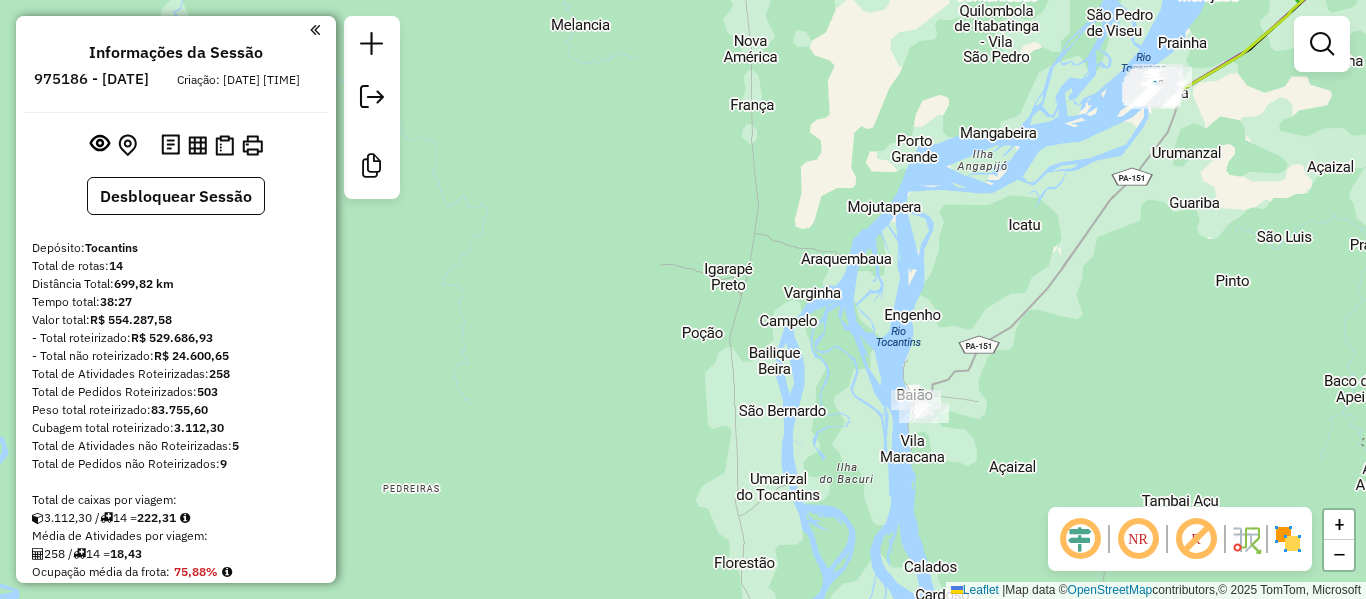 click on "Janela de atendimento Grade de atendimento Capacidade Transportadoras Veículos Cliente Pedidos  Rotas Selecione os dias de semana para filtrar as janelas de atendimento  Seg   Ter   Qua   Qui   Sex   Sáb   Dom  Informe o período da janela de atendimento: De: Até:  Filtrar exatamente a janela do cliente  Considerar janela de atendimento padrão  Selecione os dias de semana para filtrar as grades de atendimento  Seg   Ter   Qua   Qui   Sex   Sáb   Dom   Considerar clientes sem dia de atendimento cadastrado  Clientes fora do dia de atendimento selecionado Filtrar as atividades entre os valores definidos abaixo:  Peso mínimo:   Peso máximo:   Cubagem mínima:   Cubagem máxima:   De:   Até:  Filtrar as atividades entre o tempo de atendimento definido abaixo:  De:   Até:   Considerar capacidade total dos clientes não roteirizados Transportadora: Selecione um ou mais itens Tipo de veículo: Selecione um ou mais itens Veículo: Selecione um ou mais itens Motorista: Selecione um ou mais itens Nome: Rótulo:" 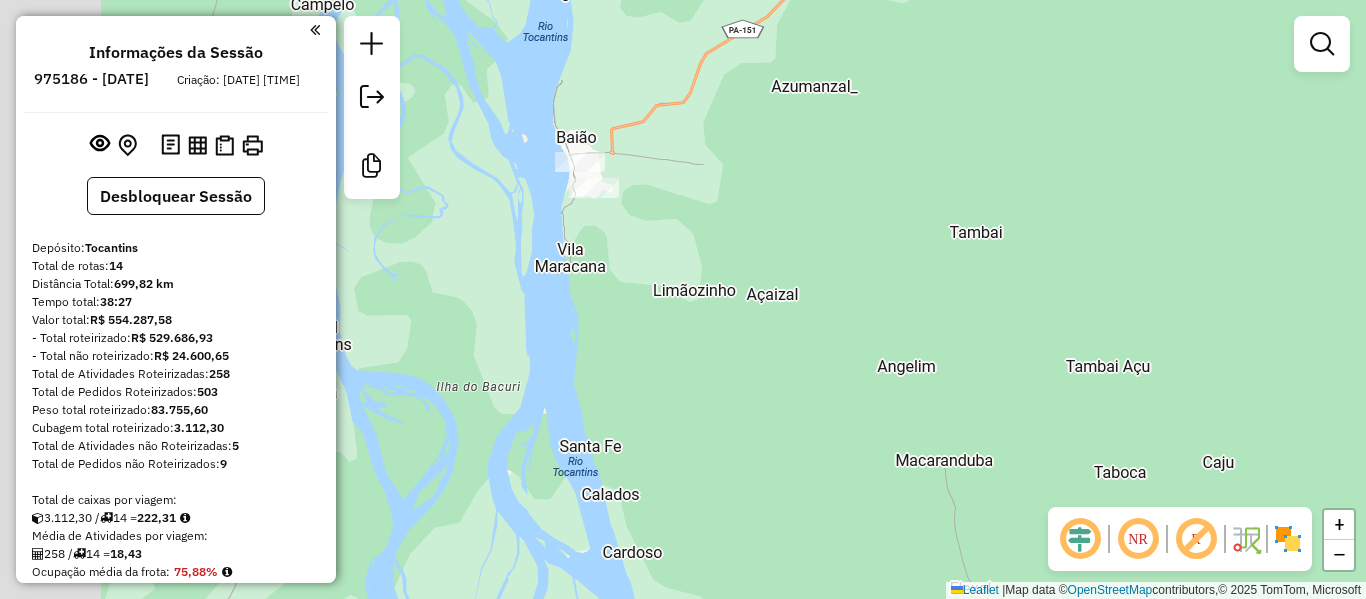 drag, startPoint x: 596, startPoint y: 280, endPoint x: 871, endPoint y: 277, distance: 275.01636 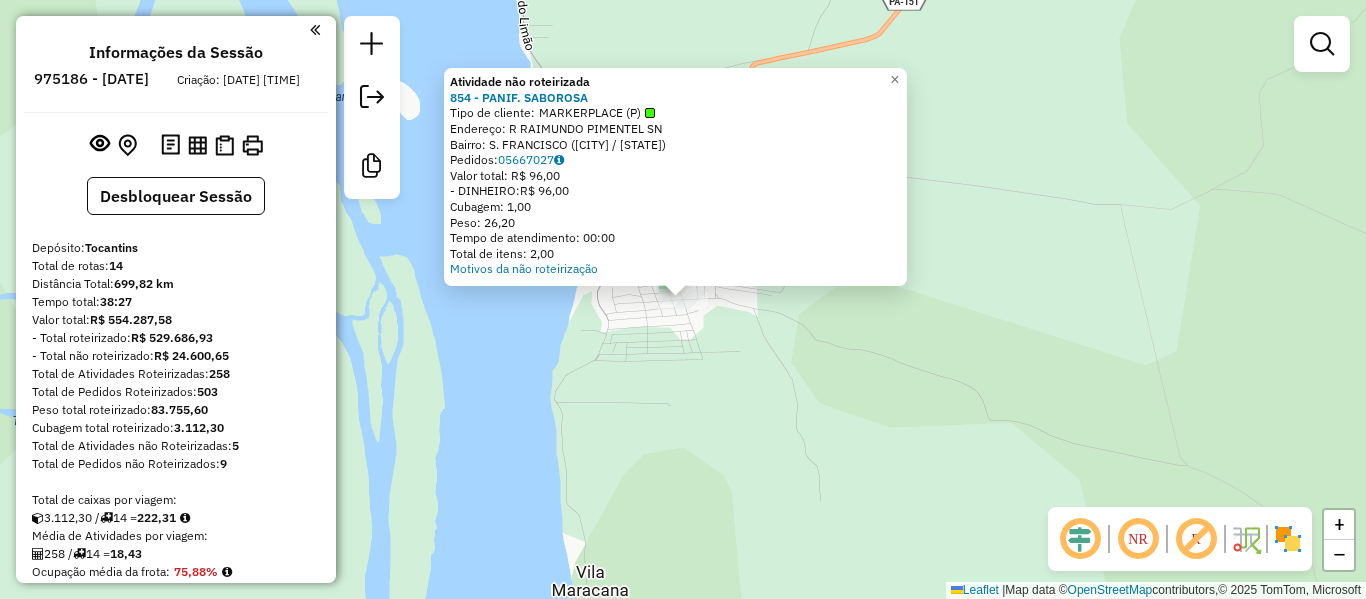 click on "Atividade não roteirizada 854 - PANIF. SABOROSA  Tipo de cliente:   MARKERPLACE (P)   Endereço: R   RAIMUNDO PIMENTEL                SN   Bairro: S. FRANCISCO ([CITY] / [STATE])   Pedidos:  05667027   Valor total: R$ 96,00   - DINHEIRO:  R$ 96,00   Cubagem: 1,00   Peso: 26,20   Tempo de atendimento: 00:00   Total de itens: 2,00  Motivos da não roteirização × Janela de atendimento Grade de atendimento Capacidade Transportadoras Veículos Cliente Pedidos  Rotas Selecione os dias de semana para filtrar as janelas de atendimento  Seg   Ter   Qua   Qui   Sex   Sáb   Dom  Informe o período da janela de atendimento: De: Até:  Filtrar exatamente a janela do cliente  Considerar janela de atendimento padrão  Selecione os dias de semana para filtrar as grades de atendimento  Seg   Ter   Qua   Qui   Sex   Sáb   Dom   Considerar clientes sem dia de atendimento cadastrado  Clientes fora do dia de atendimento selecionado Filtrar as atividades entre os valores definidos abaixo:  Peso mínimo:   Peso máximo:   De:  De:" 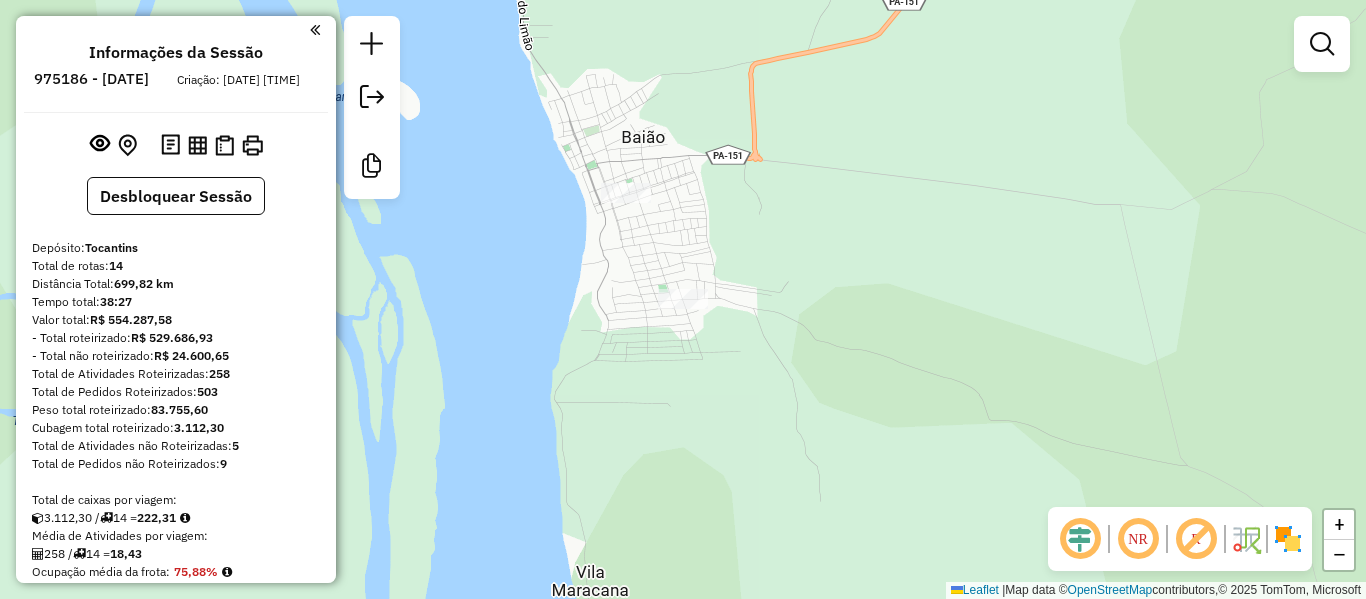click 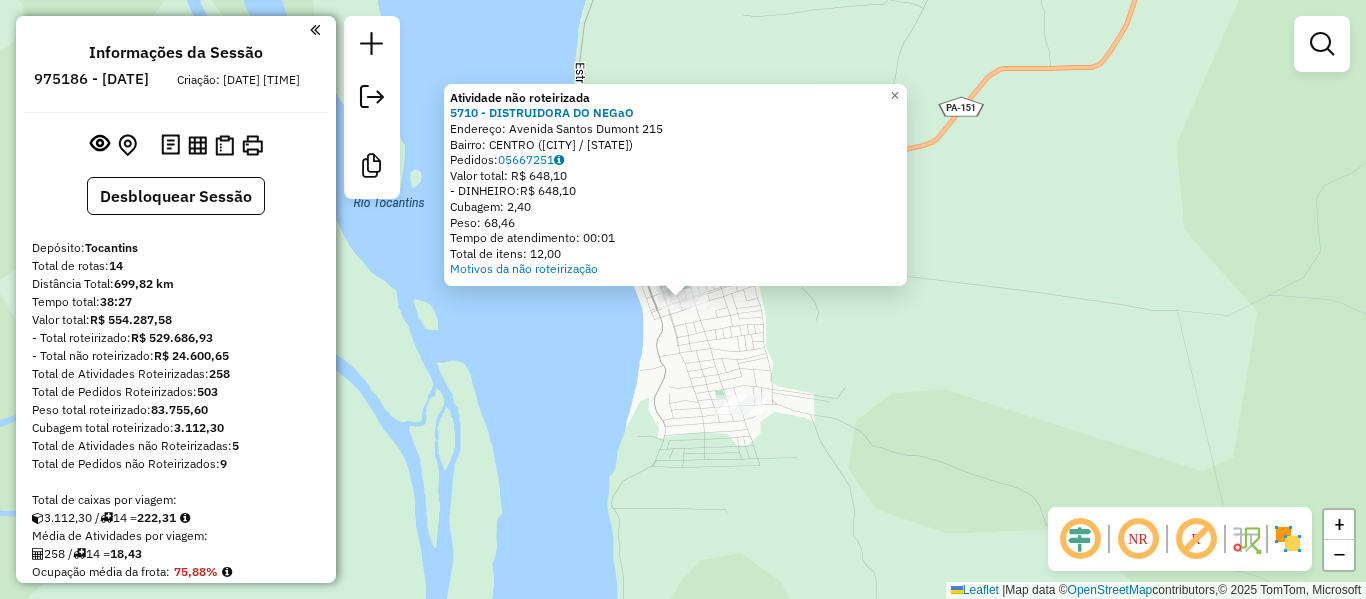 click on "Atividade não roteirizada 5710 - DISTRUIDORA DO NEGaO  Endereço:  Avenida Santos Dumont 215   Bairro: CENTRO ([CITY] / [STATE])   Pedidos:  05667251   Valor total: R$ 648,10   - DINHEIRO:  R$ 648,10   Cubagem: 2,40   Peso: 68,46   Tempo de atendimento: 00:01   Total de itens: 12,00  Motivos da não roteirização × Janela de atendimento Grade de atendimento Capacidade Transportadoras Veículos Cliente Pedidos  Rotas Selecione os dias de semana para filtrar as janelas de atendimento  Seg   Ter   Qua   Qui   Sex   Sáb   Dom  Informe o período da janela de atendimento: De: Até:  Filtrar exatamente a janela do cliente  Considerar janela de atendimento padrão  Selecione os dias de semana para filtrar as grades de atendimento  Seg   Ter   Qua   Qui   Sex   Sáb   Dom   Considerar clientes sem dia de atendimento cadastrado  Clientes fora do dia de atendimento selecionado Filtrar as atividades entre os valores definidos abaixo:  Peso mínimo:   Peso máximo:   Cubagem mínima:   Cubagem máxima:   De:   Até:   De:" 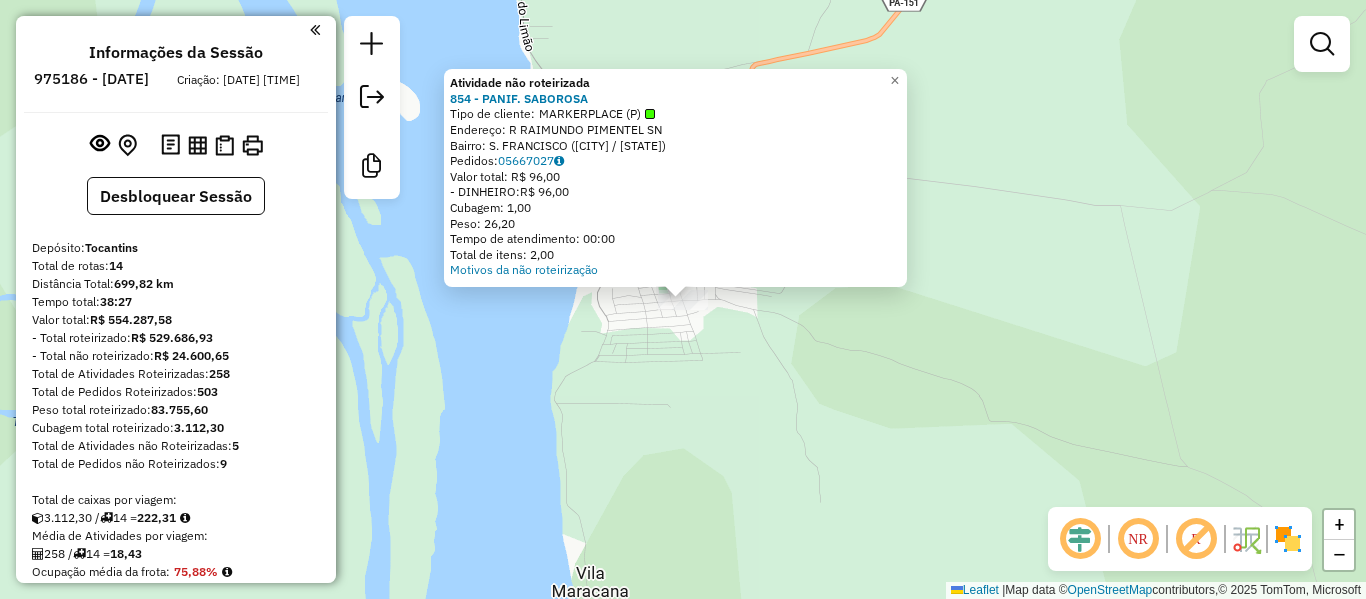 click on "Atividade não roteirizada 854 - PANIF. SABOROSA  Tipo de cliente:   MARKERPLACE (P)   Endereço: R   RAIMUNDO PIMENTEL                SN   Bairro: S. FRANCISCO ([CITY] / [STATE])   Pedidos:  05667027   Valor total: R$ 96,00   - DINHEIRO:  R$ 96,00   Cubagem: 1,00   Peso: 26,20   Tempo de atendimento: 00:00   Total de itens: 2,00  Motivos da não roteirização × Janela de atendimento Grade de atendimento Capacidade Transportadoras Veículos Cliente Pedidos  Rotas Selecione os dias de semana para filtrar as janelas de atendimento  Seg   Ter   Qua   Qui   Sex   Sáb   Dom  Informe o período da janela de atendimento: De: Até:  Filtrar exatamente a janela do cliente  Considerar janela de atendimento padrão  Selecione os dias de semana para filtrar as grades de atendimento  Seg   Ter   Qua   Qui   Sex   Sáb   Dom   Considerar clientes sem dia de atendimento cadastrado  Clientes fora do dia de atendimento selecionado Filtrar as atividades entre os valores definidos abaixo:  Peso mínimo:   Peso máximo:   De:  De:" 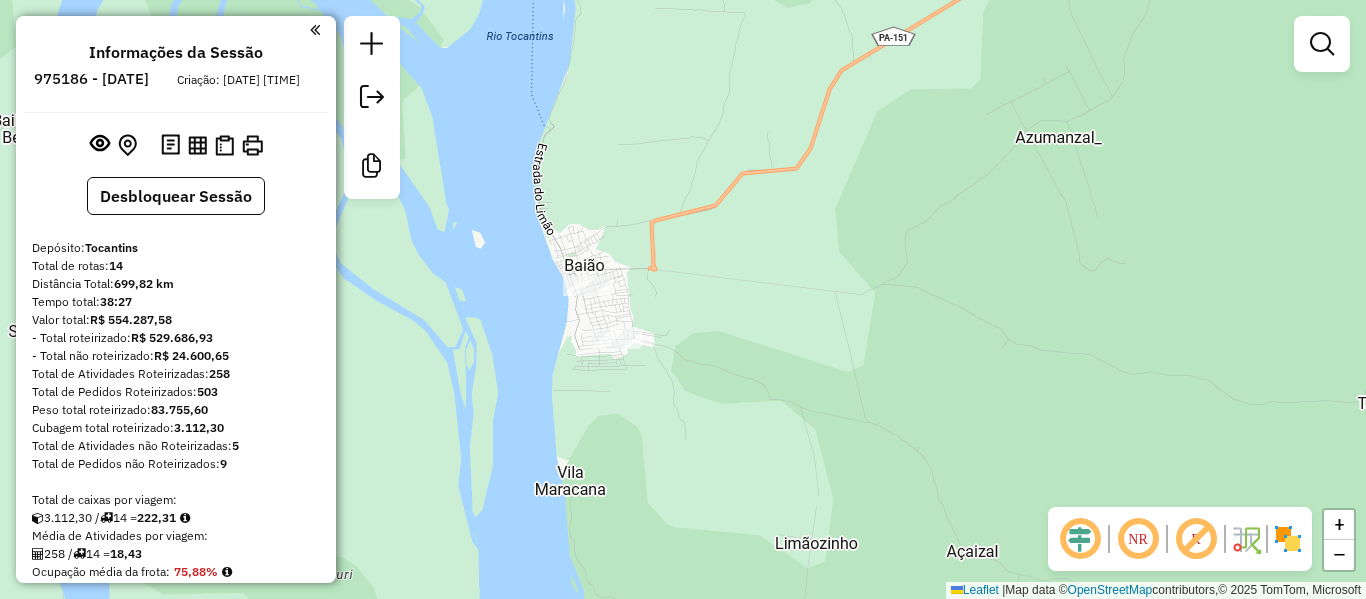drag, startPoint x: 497, startPoint y: 377, endPoint x: 781, endPoint y: 376, distance: 284.00177 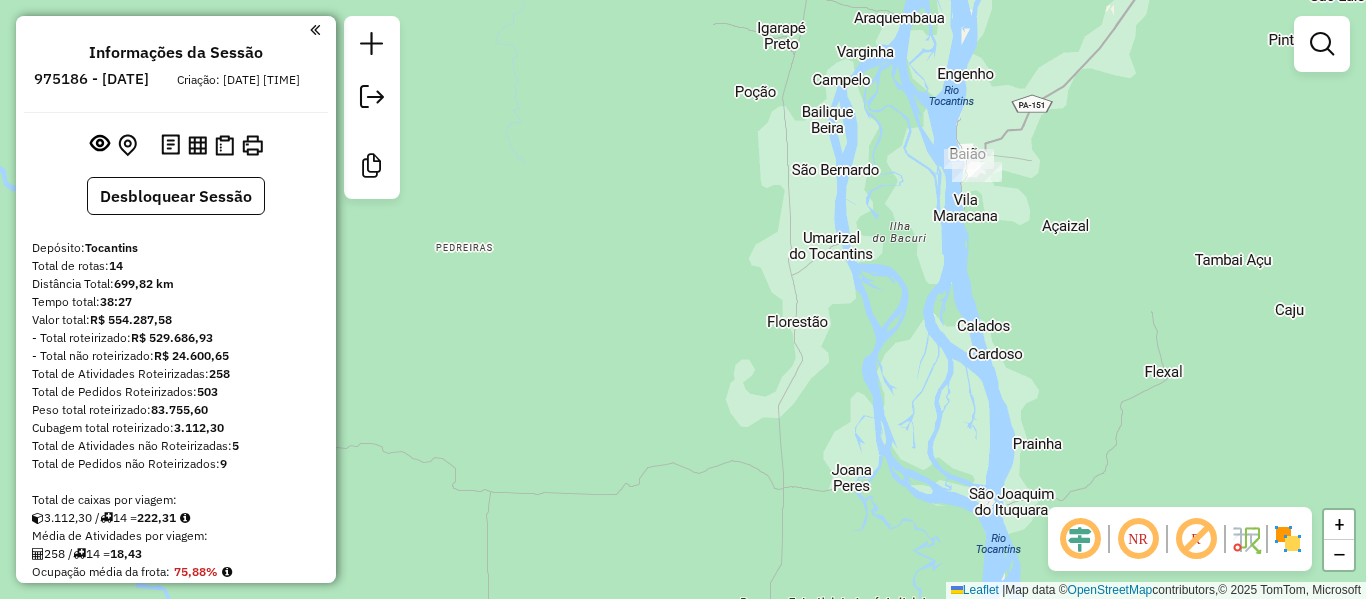 drag, startPoint x: 842, startPoint y: 431, endPoint x: 847, endPoint y: 288, distance: 143.08739 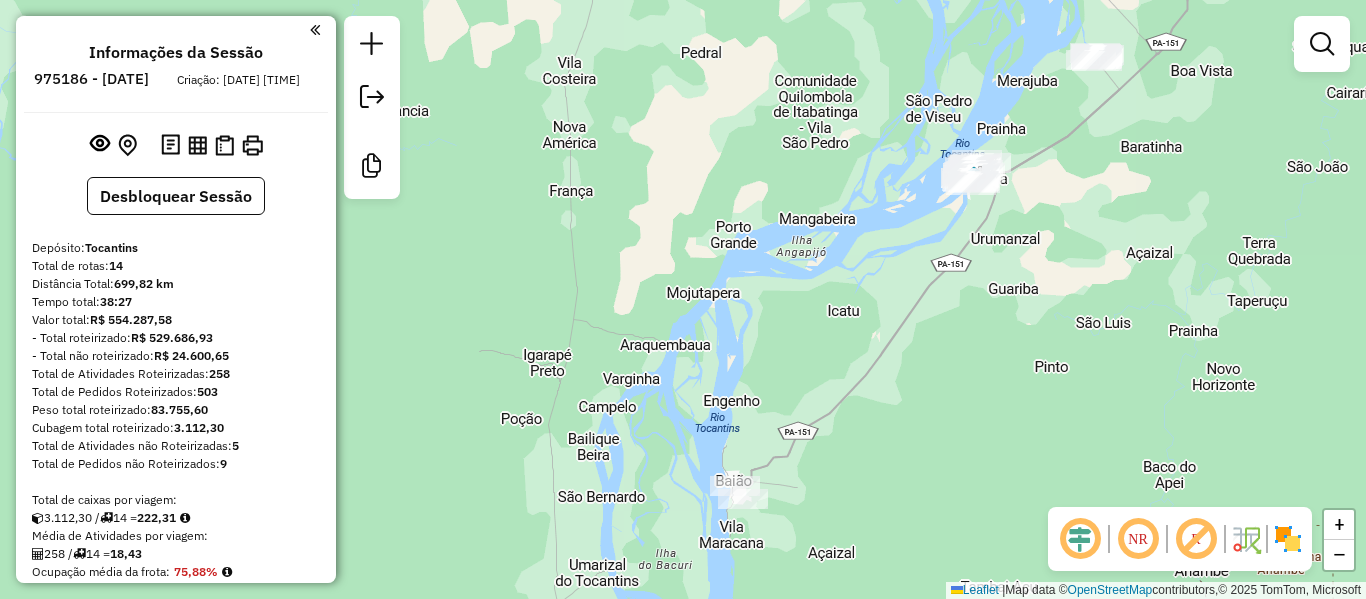 drag, startPoint x: 847, startPoint y: 288, endPoint x: 613, endPoint y: 616, distance: 402.9144 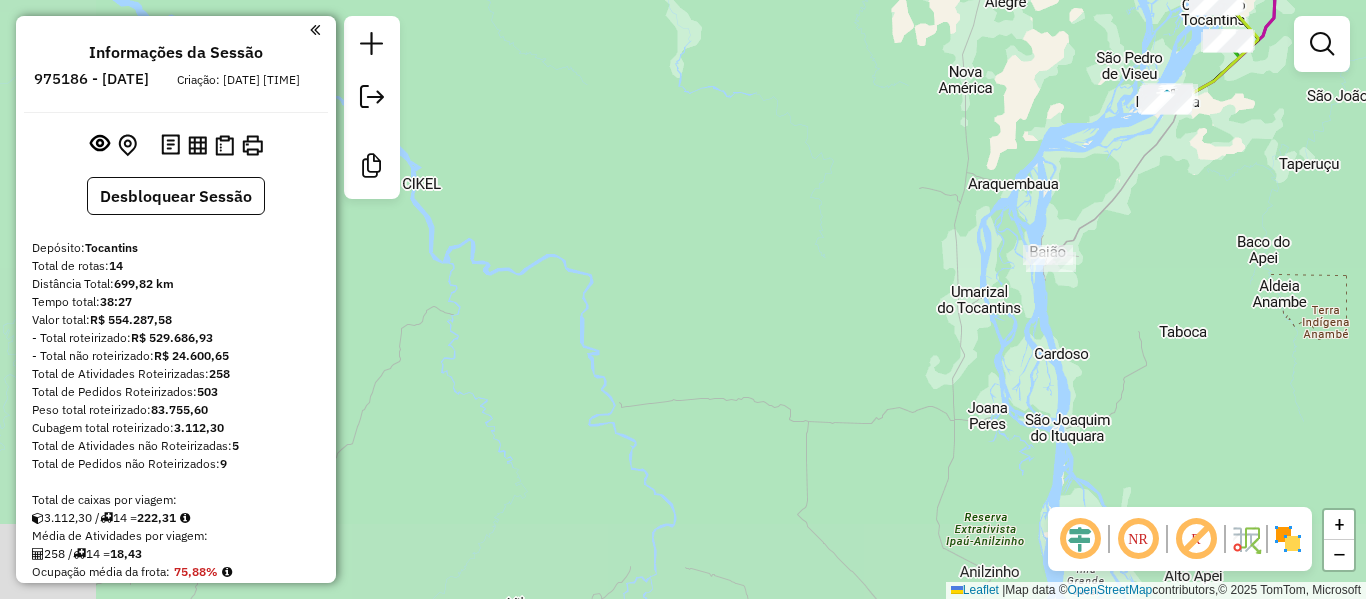 drag, startPoint x: 651, startPoint y: 351, endPoint x: 890, endPoint y: 157, distance: 307.82626 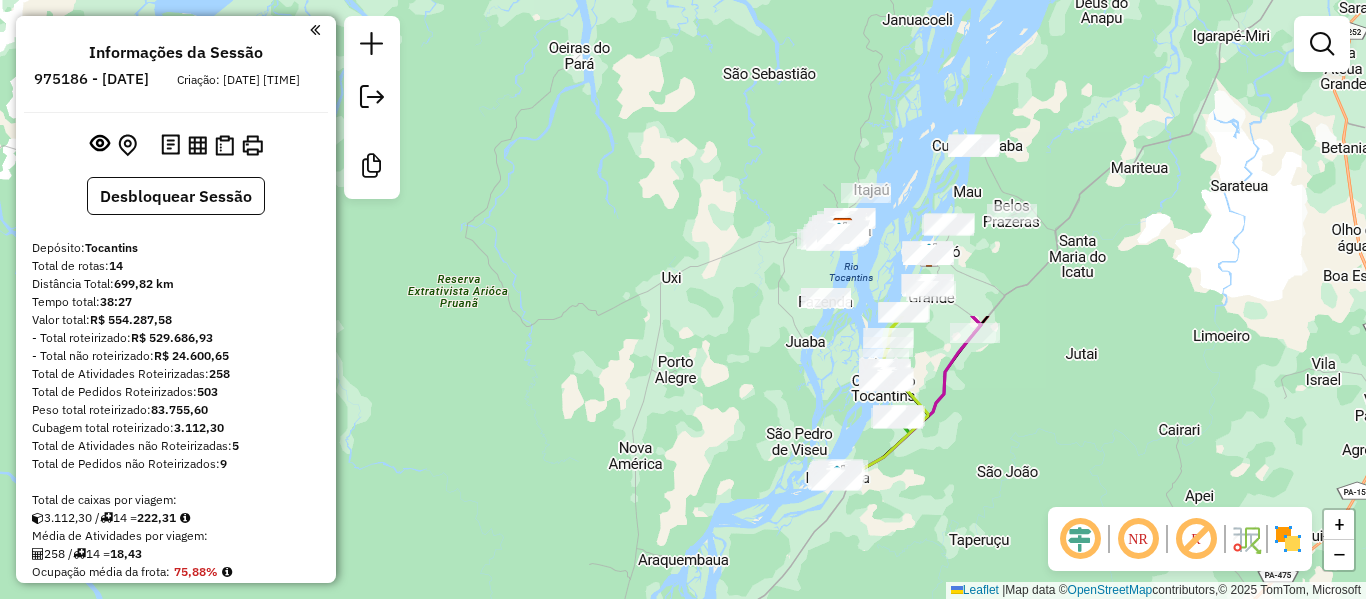 drag, startPoint x: 711, startPoint y: 372, endPoint x: 471, endPoint y: 646, distance: 364.24716 